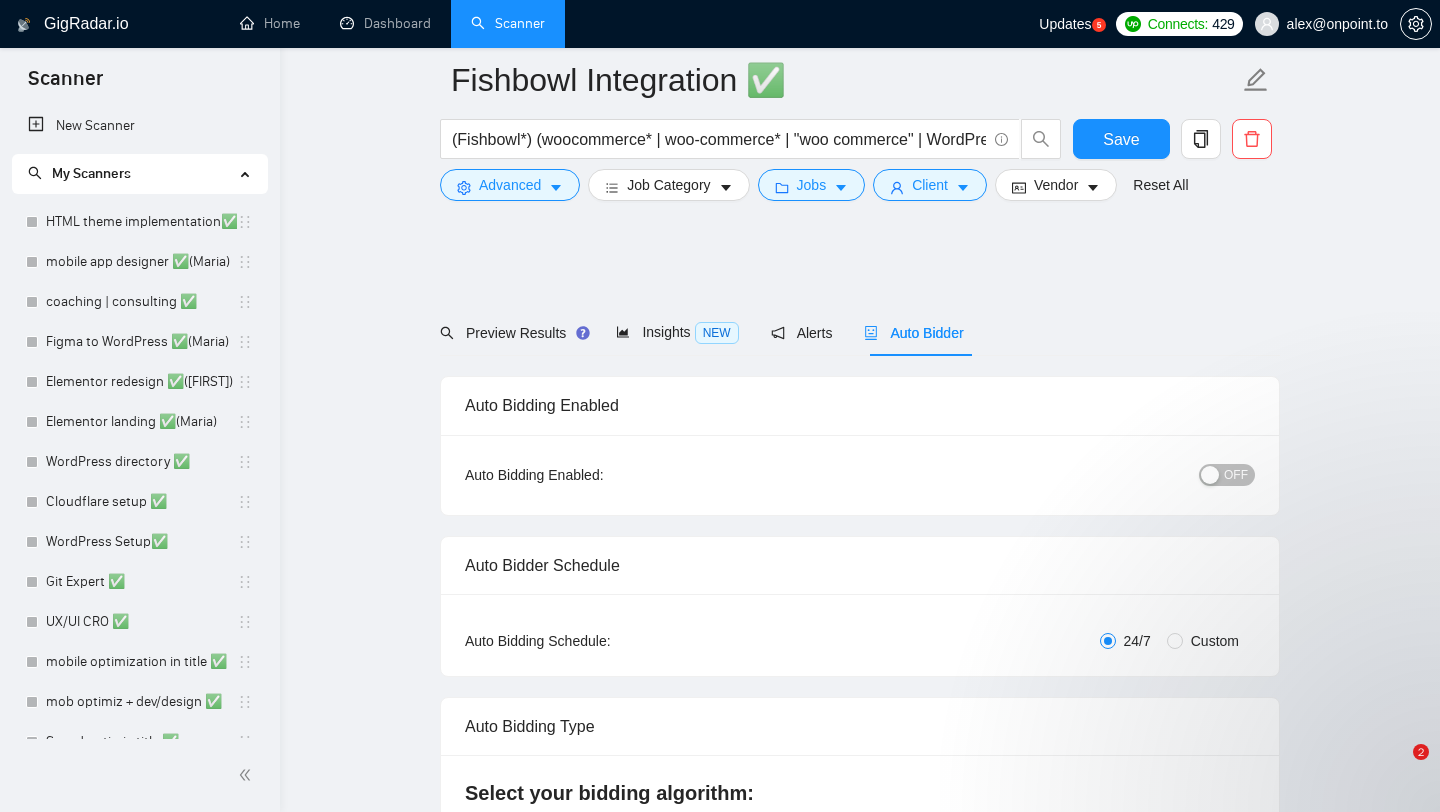 scroll, scrollTop: 2268, scrollLeft: 0, axis: vertical 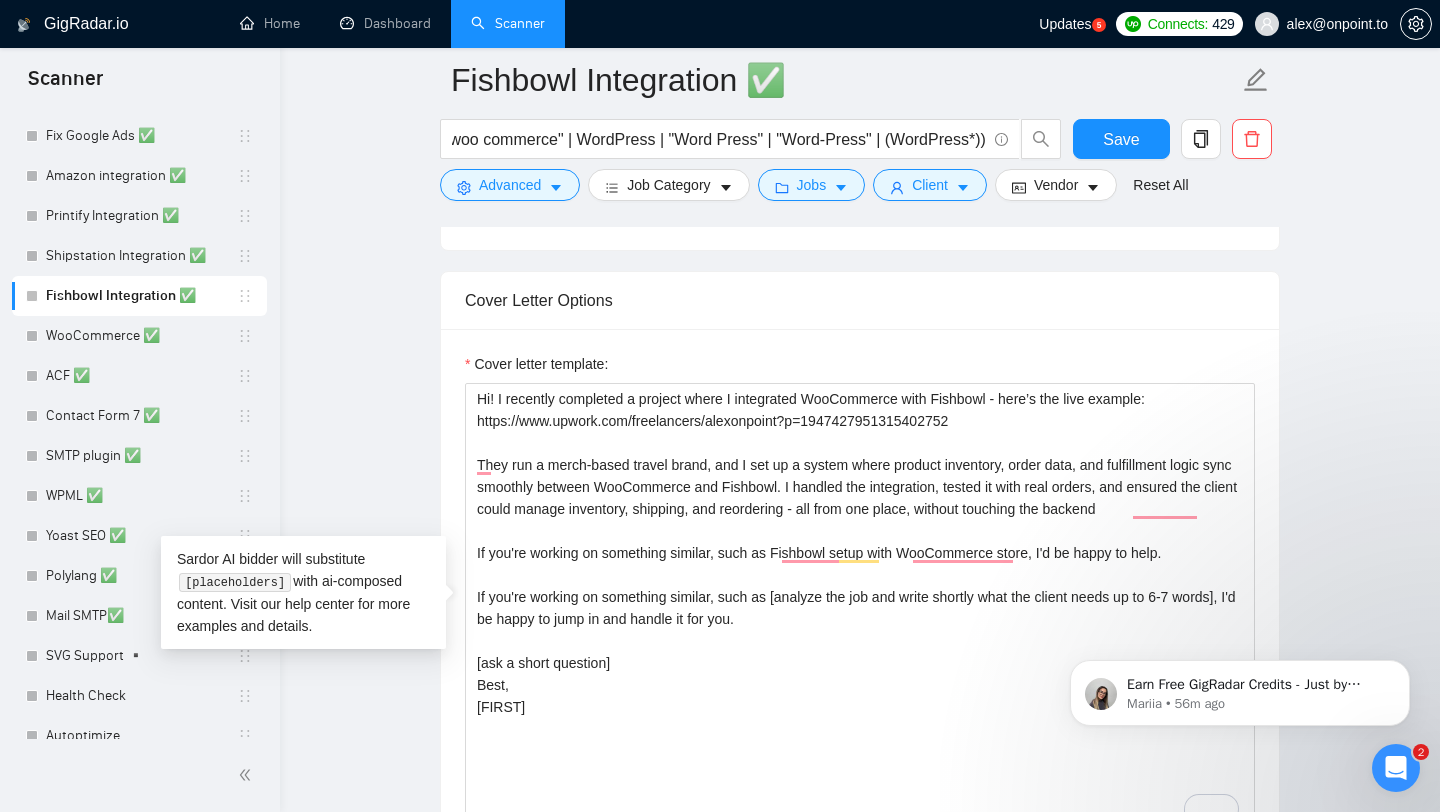 click 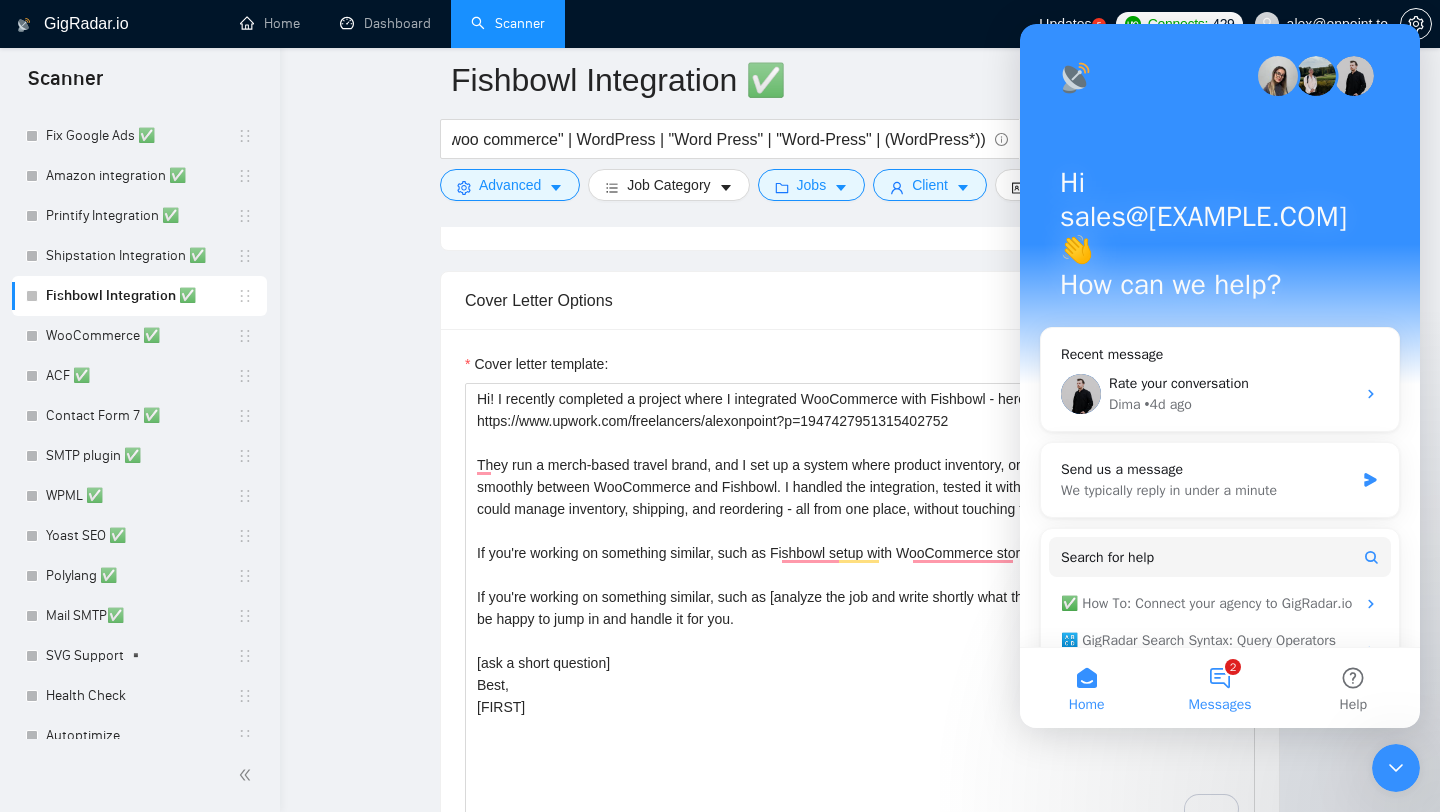 click on "Messages" at bounding box center [1220, 705] 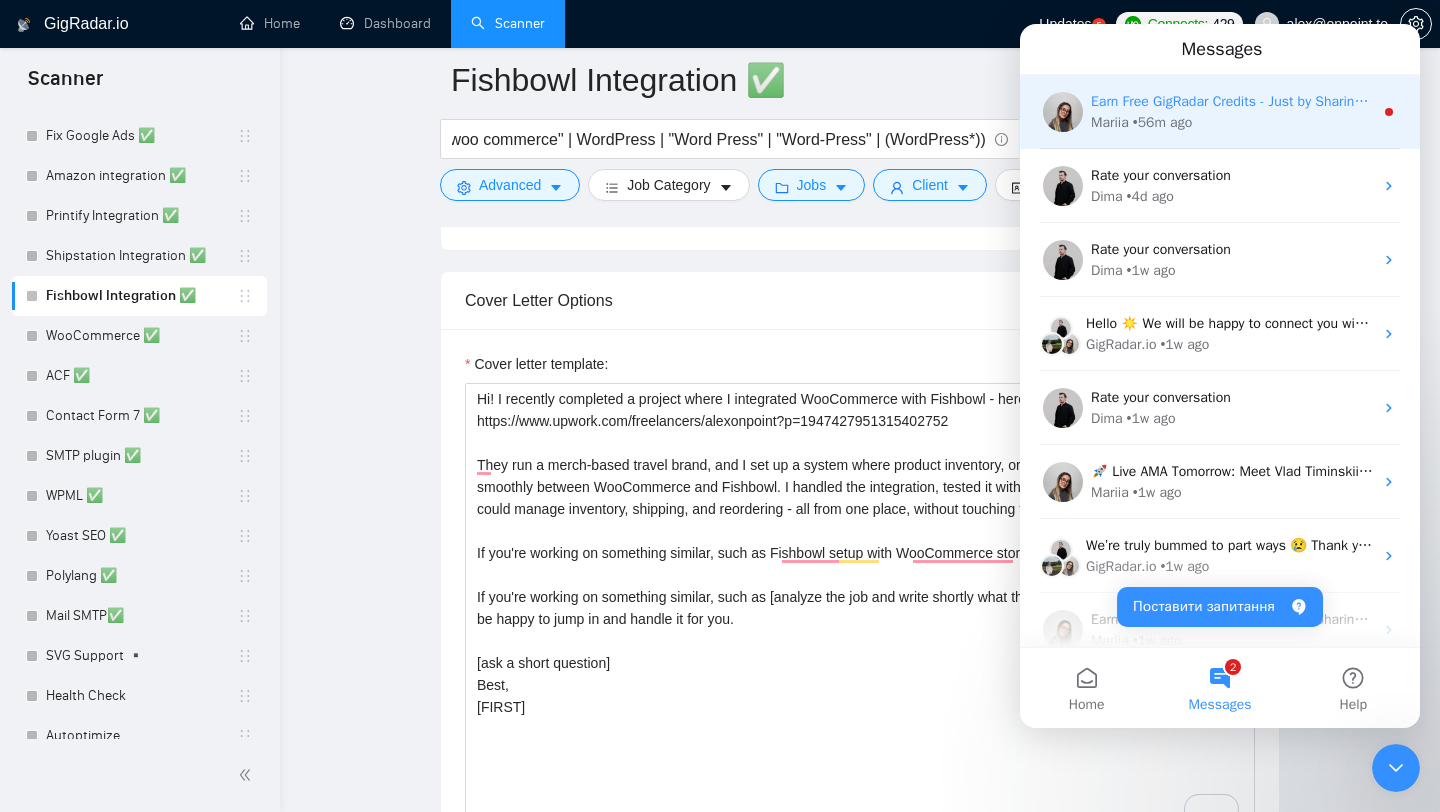 click on "Earn Free GigRadar Credits - Just by Sharing Your Story! 💬 Want more credits for sending proposals? It’s simple - share, inspire, and get rewarded! 🤫 Here’s how you can earn free credits: Introduce yourself in the #intros channel of the GigRadar Upwork Community and grab +20 credits for sending bids., Post your success story (closed projects, high LRR, etc.) in the #general channel and claim +50 credits for sending bids. Why? GigRadar is building a powerful network of freelancers and agencies. We want you to make valuable connections, showcase your wins, and inspire others while getting rewarded! 🚀 Not a member yet? Join our Slack community now 👉 Join Slack Community Claiming your credits is easy: Reply to this message with a screenshot of your post, and our Tech Support Team will instantly top up your credits! 💸" at bounding box center [3661, 101] 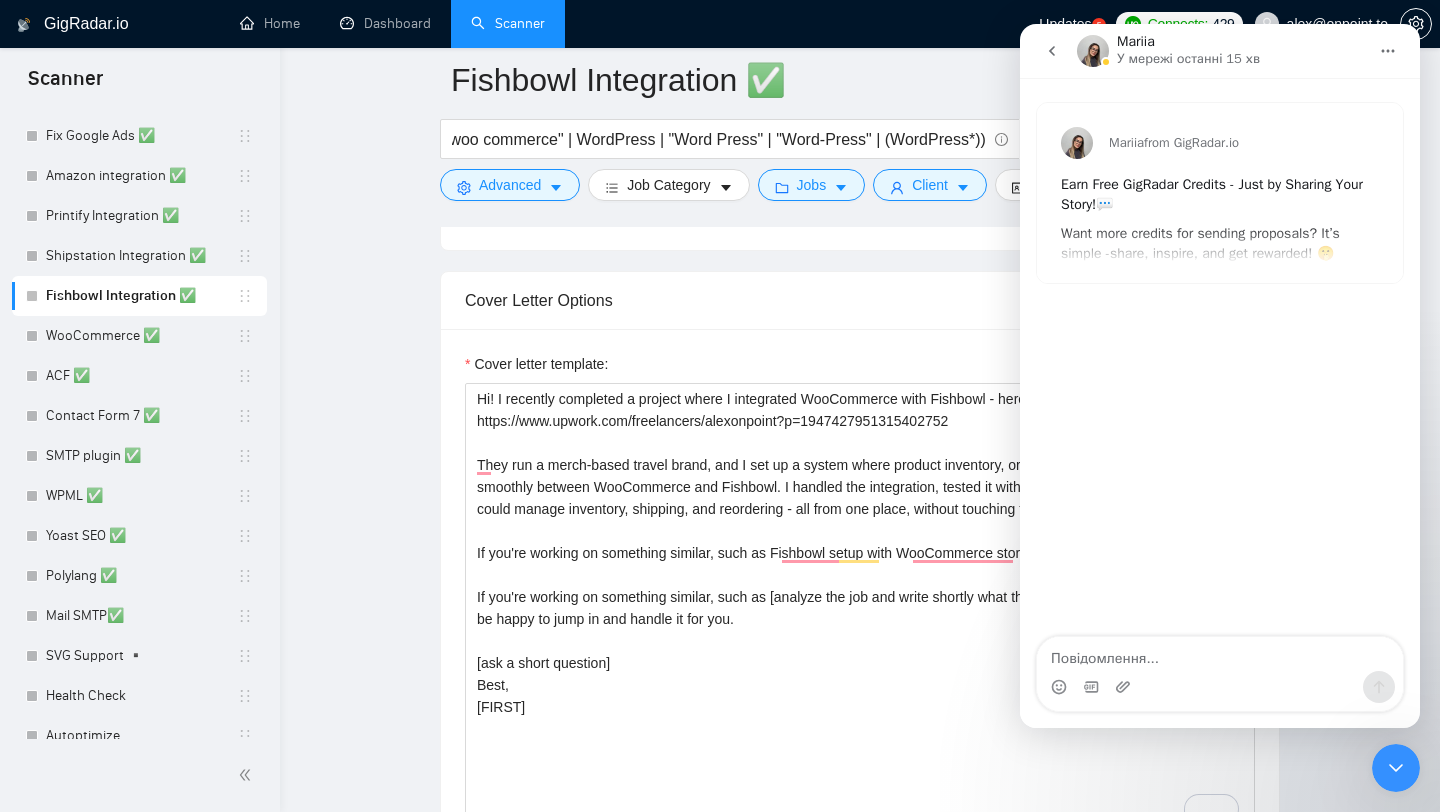 click on "From GigRadar.io Earn Free GigRadar Credits - Just by Sharing Your Story!  💬 Want more credits for sending proposals? It’s simple -  share, inspire, and get rewarded! 🤫 Here’s how you can earn free credits: Introduce yourself  in the  #intros  channel of the  GigRadar Upwork Community  and grab  +20 credits  for sending bids. Post your success story  (closed projects, high LRR, etc.) in the  #general  channel and claim  +50 credits  for sending bids. Why? GigRadar is building a powerful network of freelancers and agencies.  We want you to make valuable connections, showcase your wins, and inspire others while getting rewarded!  🚀 Not a member yet? Join our Slack community now 👉  Join Slack Community Claiming your credits is easy: Reply to this message with a  screenshot of your post , and our Tech Support Team will instantly top up your credits! 💸" at bounding box center [1220, 193] 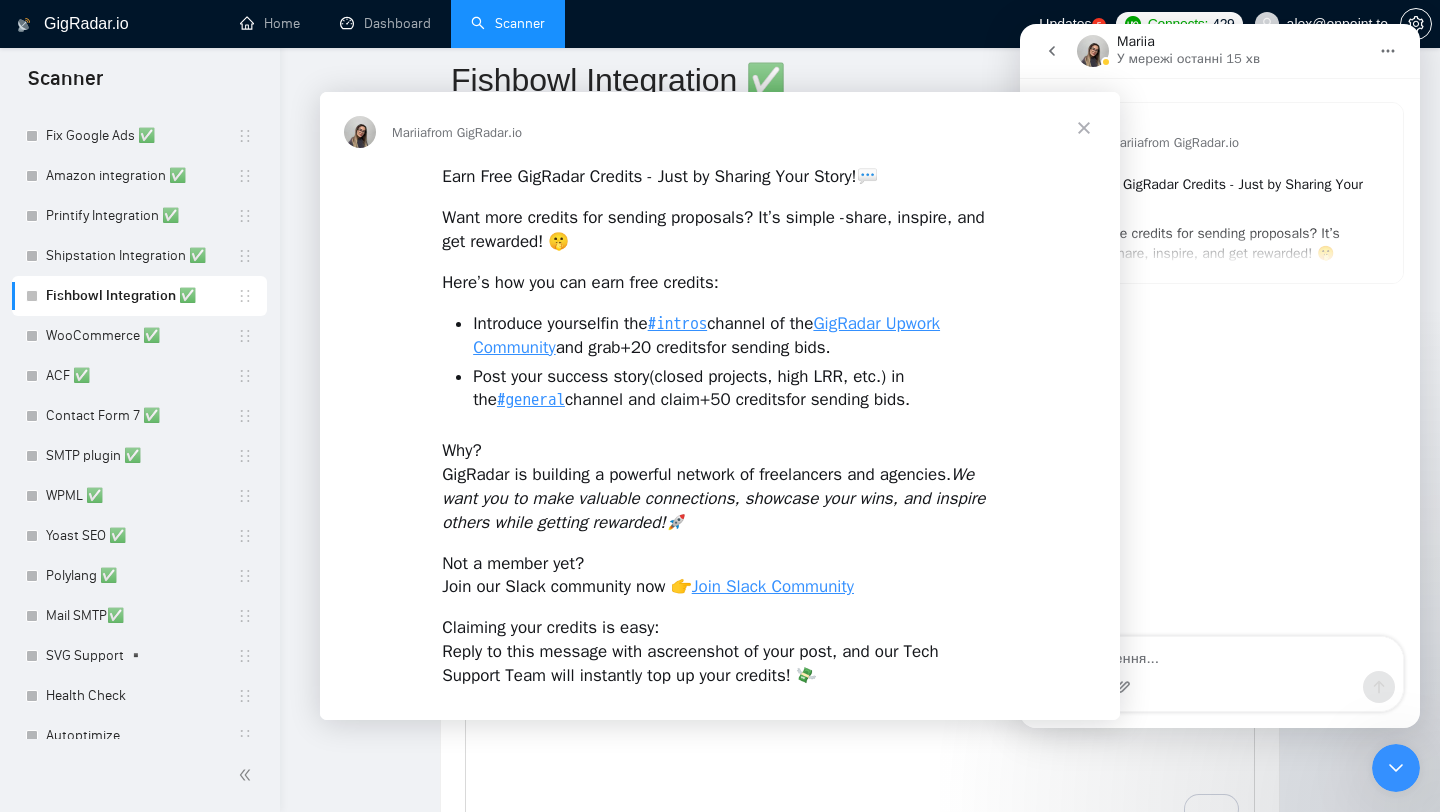 scroll, scrollTop: 0, scrollLeft: 0, axis: both 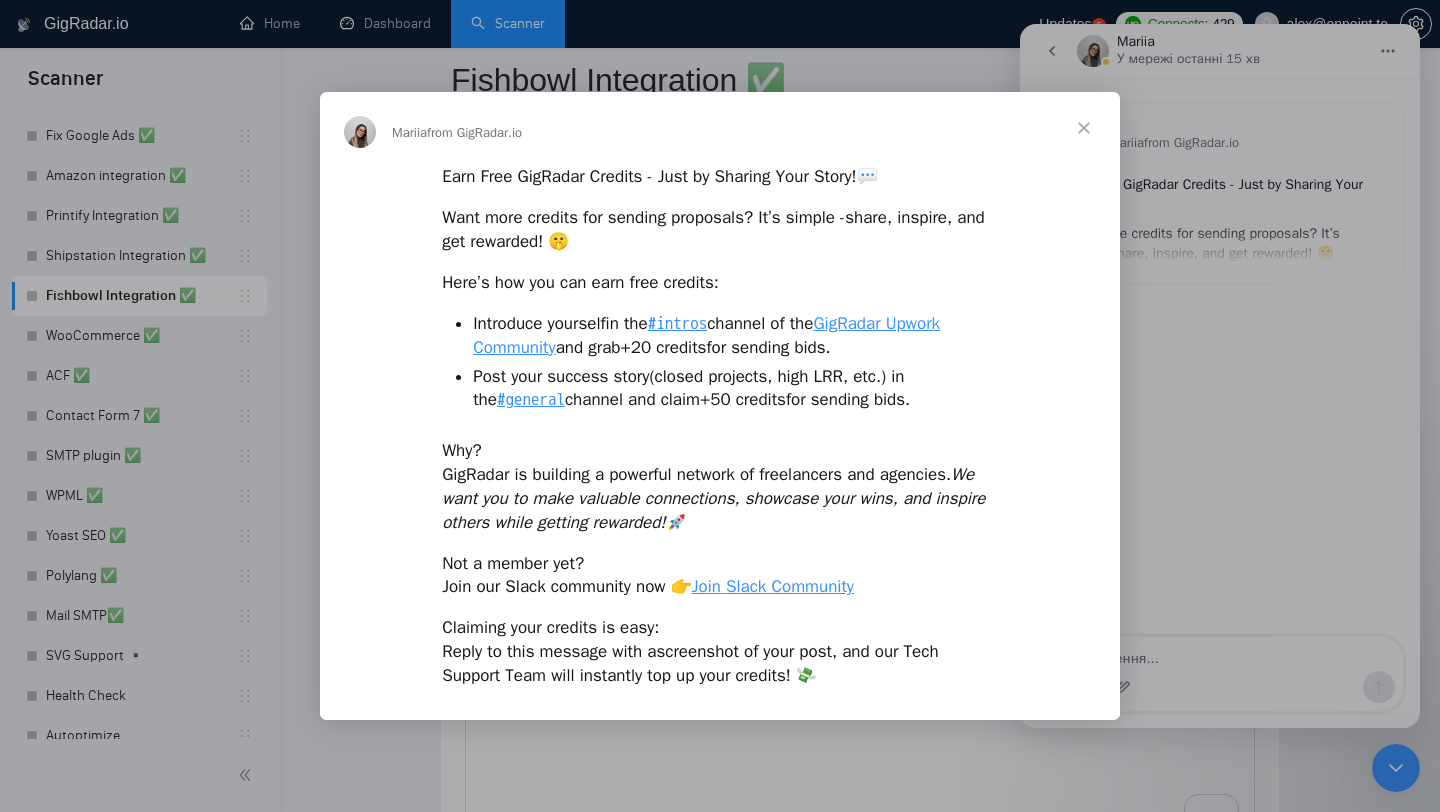 click at bounding box center [720, 406] 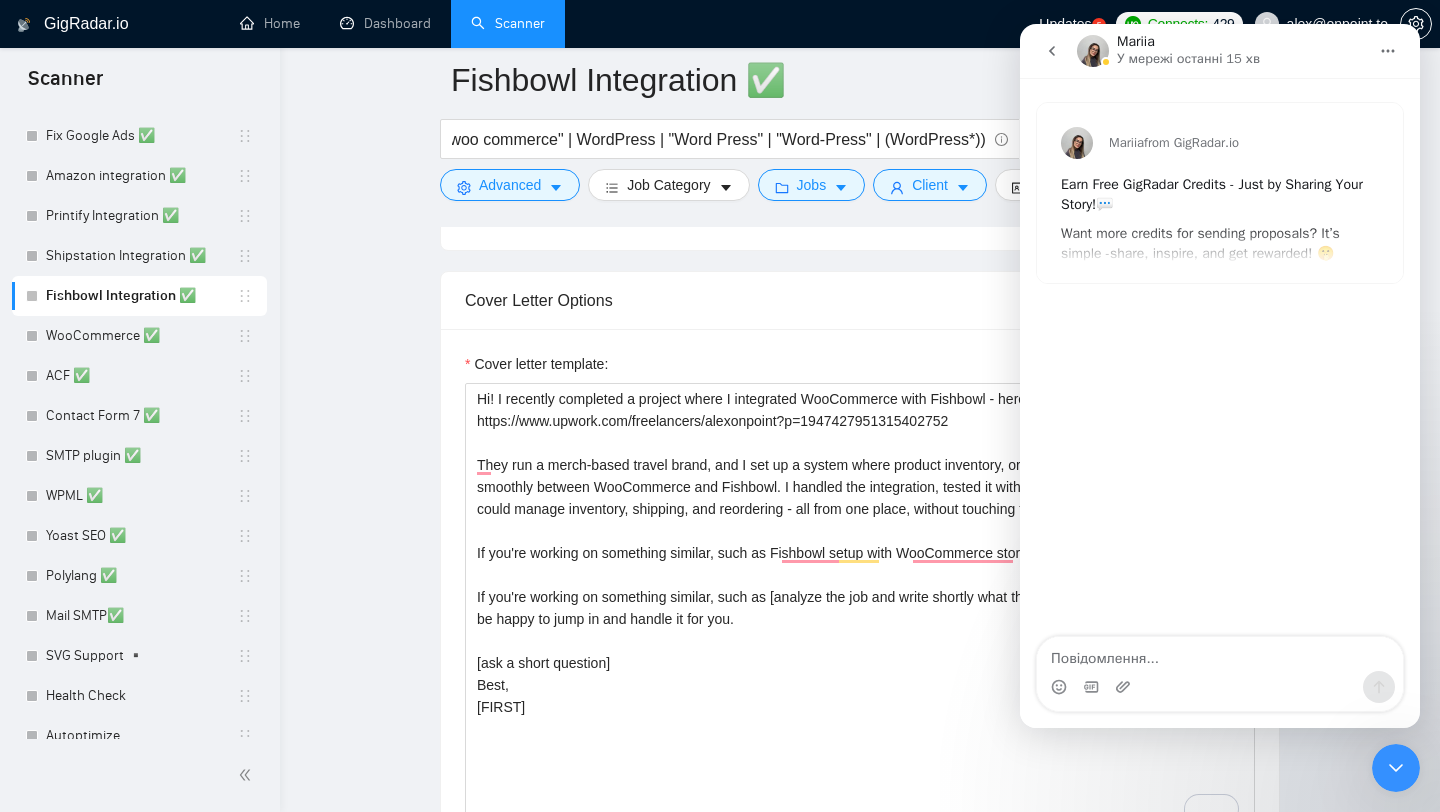 click on "Fishbowl Integration ✅ (Fishbowl*) (woocommerce* | woo-commerce* | "woo commerce" | WordPress | "Word Press" | "Word-Press" | (WordPress*)) Save Advanced   Job Category   Jobs   Client   Vendor   Reset All Preview Results Insights NEW Alerts Auto Bidder Auto Bidding Enabled Auto Bidding Enabled: OFF Auto Bidder Schedule Auto Bidding Type: Automated (recommended) Semi-automated Auto Bidding Schedule: 24/7 Custom Custom Auto Bidder Schedule Repeat every week on Monday Tuesday Wednesday Thursday Friday Saturday Sunday Active Hours ( Europe/Kiev ): From: To: ( 24  hours) Europe/Kiev Auto Bidding Type Select your bidding algorithm: Choose the algorithm for you bidding. The price per proposal does not include your connects expenditure. Template Bidder Works great for narrow segments and short cover letters that don't change. 0.50  credits / proposal Sardor AI 🤖 Personalise your cover letter with ai [placeholders] 1.00  credits / proposal Experimental Laziza AI  👑   NEW   Learn more 2.00  credits / proposal" at bounding box center [860, 575] 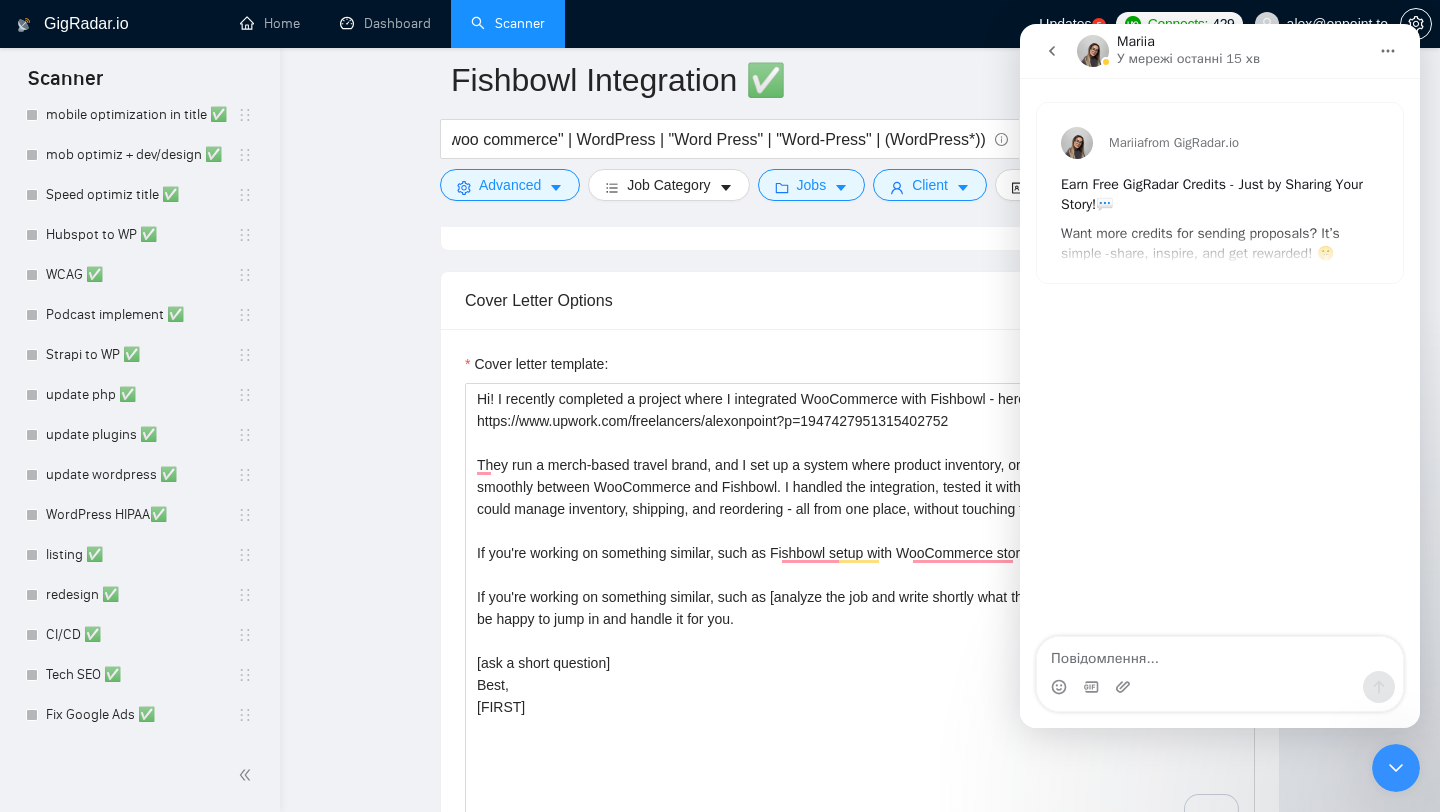 scroll, scrollTop: 0, scrollLeft: 0, axis: both 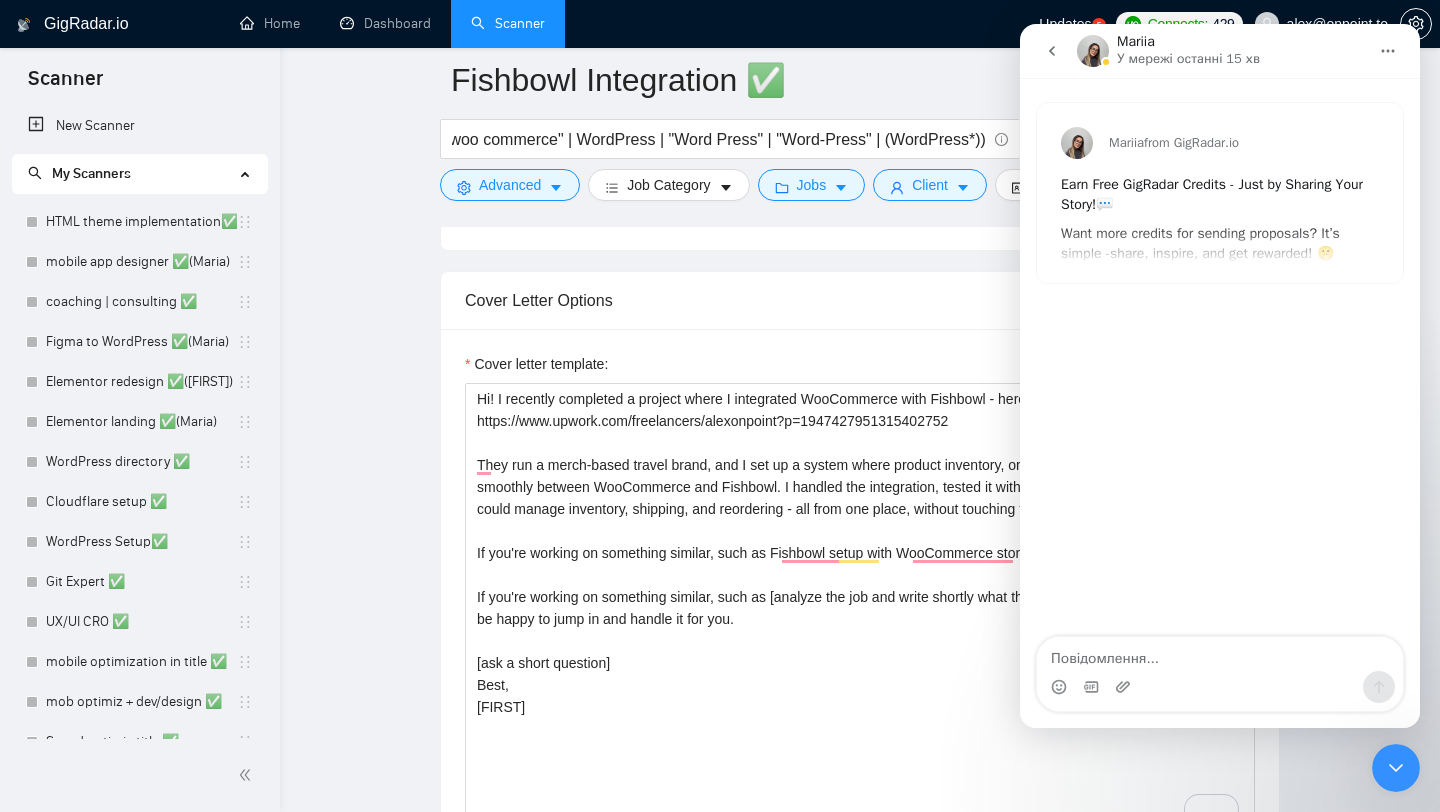 click on "Fishbowl Integration ✅ (Fishbowl*) (woocommerce* | woo-commerce* | "woo commerce" | WordPress | "Word Press" | "Word-Press" | (WordPress*)) Save Advanced   Job Category   Jobs   Client   Vendor   Reset All Preview Results Insights NEW Alerts Auto Bidder Auto Bidding Enabled Auto Bidding Enabled: OFF Auto Bidder Schedule Auto Bidding Type: Automated (recommended) Semi-automated Auto Bidding Schedule: 24/7 Custom Custom Auto Bidder Schedule Repeat every week on Monday Tuesday Wednesday Thursday Friday Saturday Sunday Active Hours ( Europe/Kiev ): From: To: ( 24  hours) Europe/Kiev Auto Bidding Type Select your bidding algorithm: Choose the algorithm for you bidding. The price per proposal does not include your connects expenditure. Template Bidder Works great for narrow segments and short cover letters that don't change. 0.50  credits / proposal Sardor AI 🤖 Personalise your cover letter with ai [placeholders] 1.00  credits / proposal Experimental Laziza AI  👑   NEW   Learn more 2.00  credits / proposal" at bounding box center [860, 575] 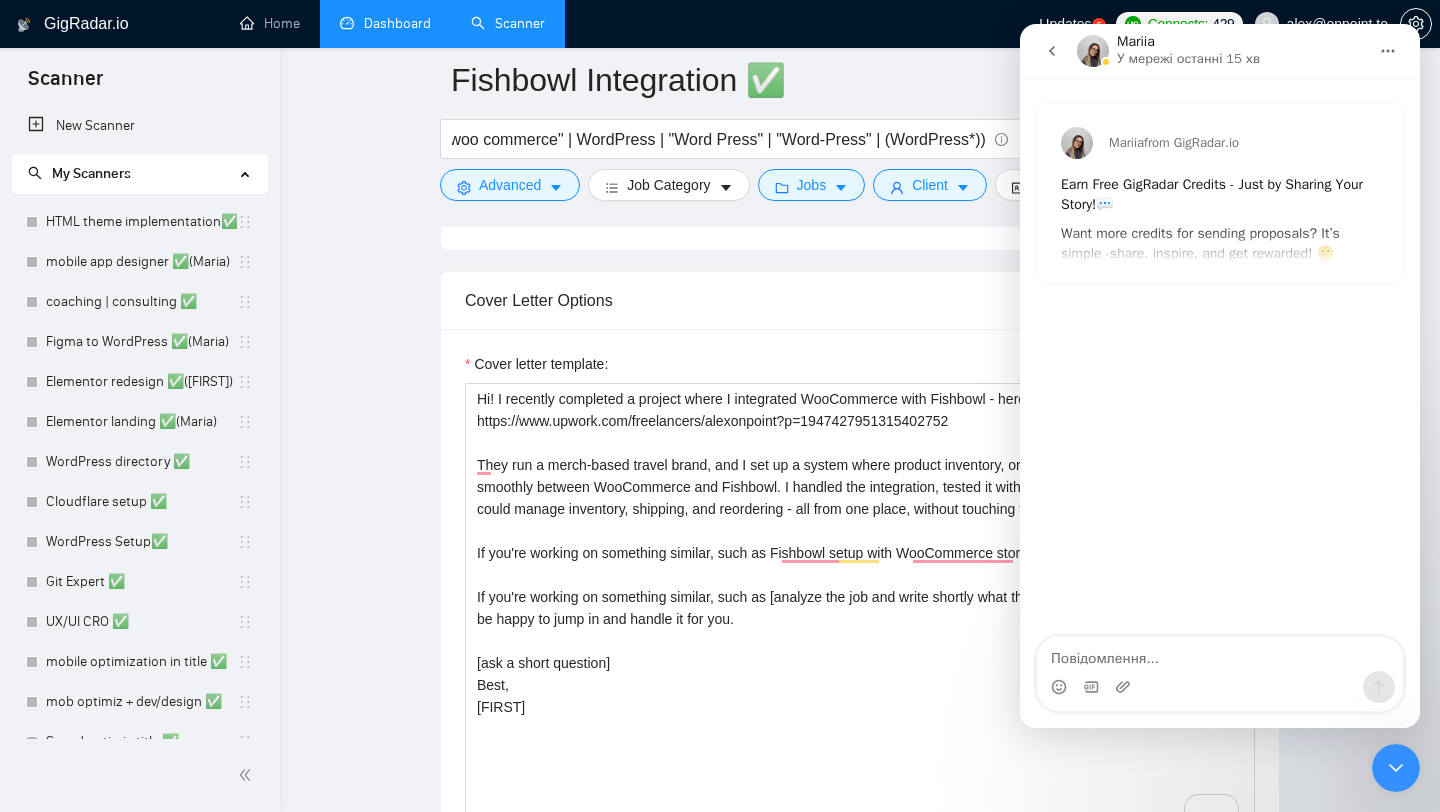 click on "Dashboard" at bounding box center (385, 23) 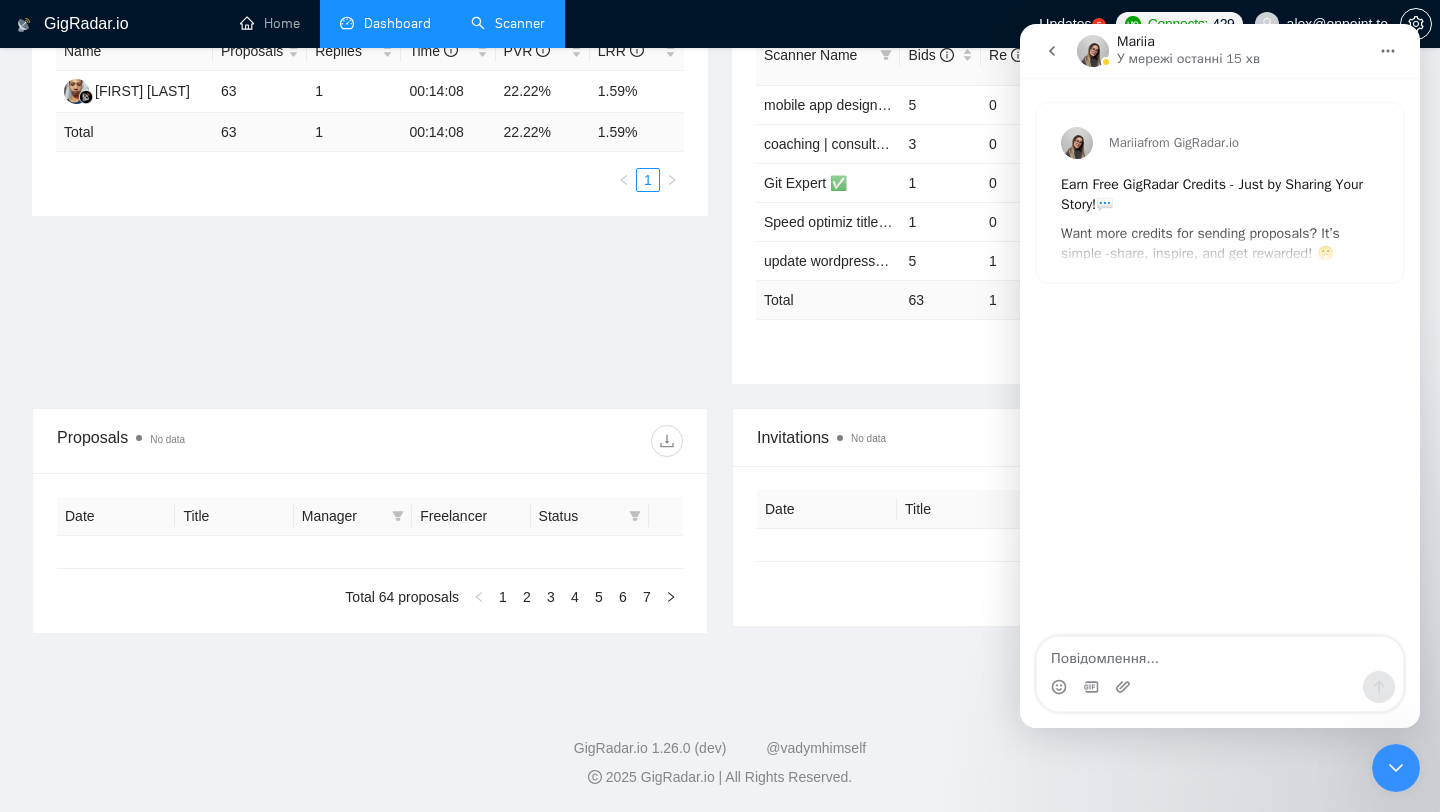 type on "2025-07-09" 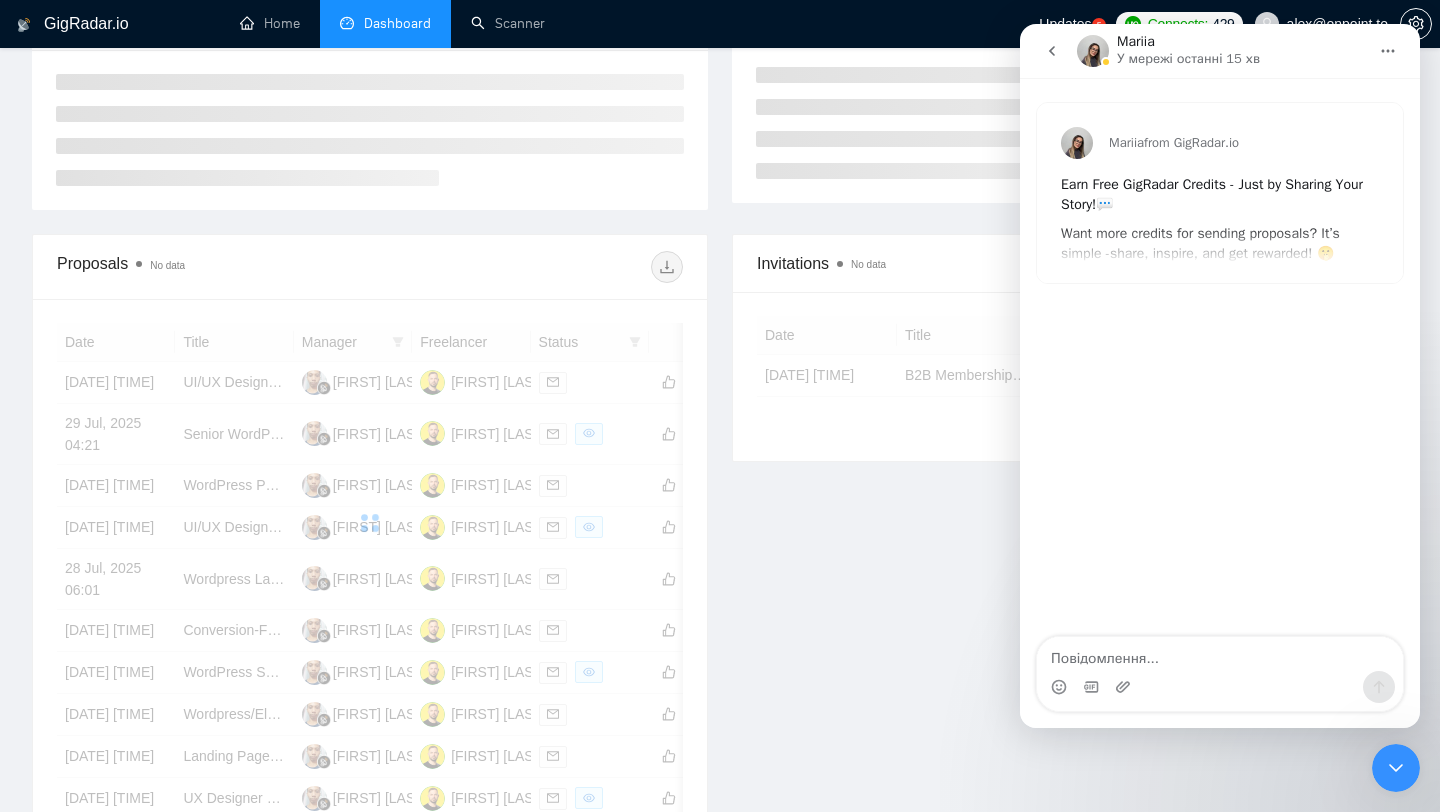 scroll, scrollTop: 408, scrollLeft: 0, axis: vertical 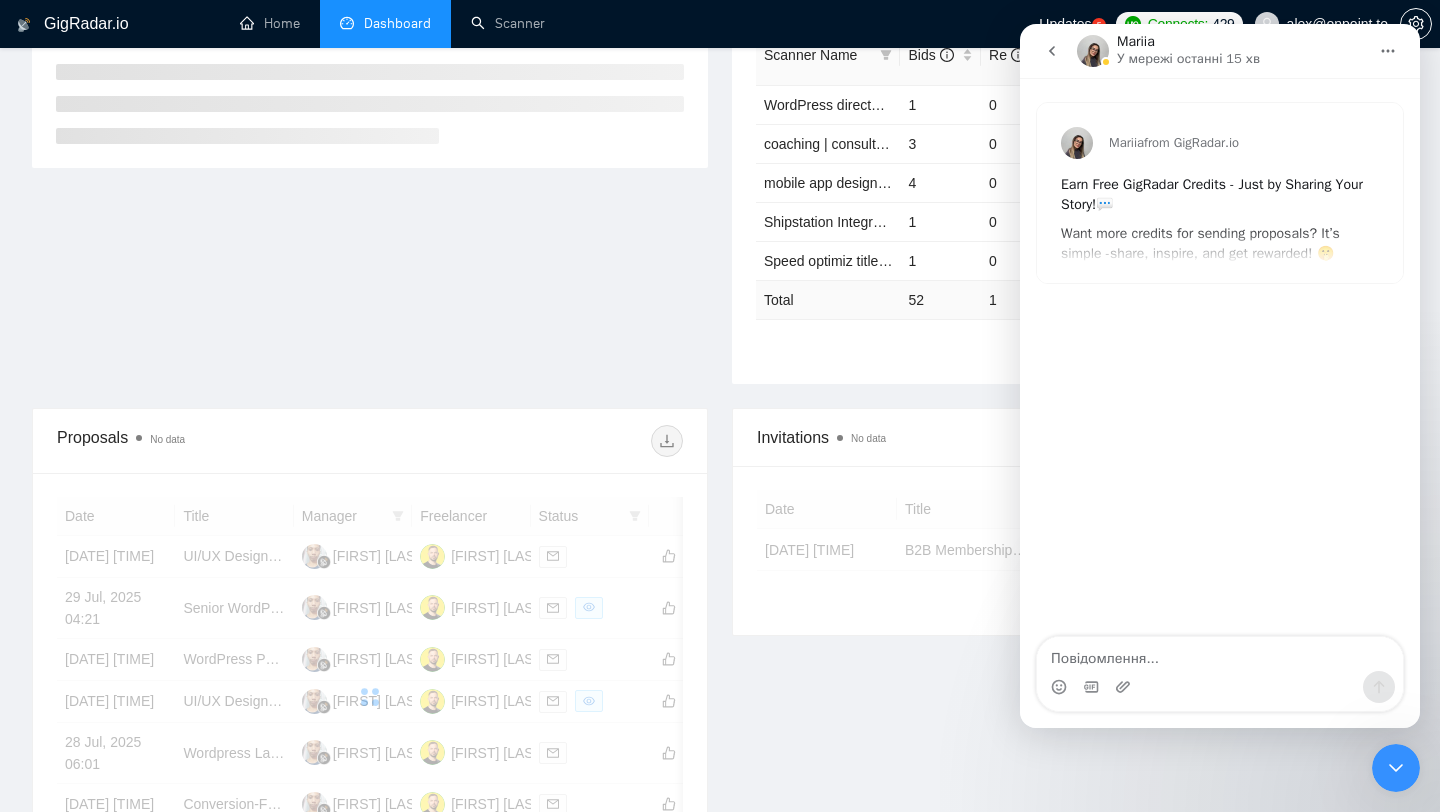 click 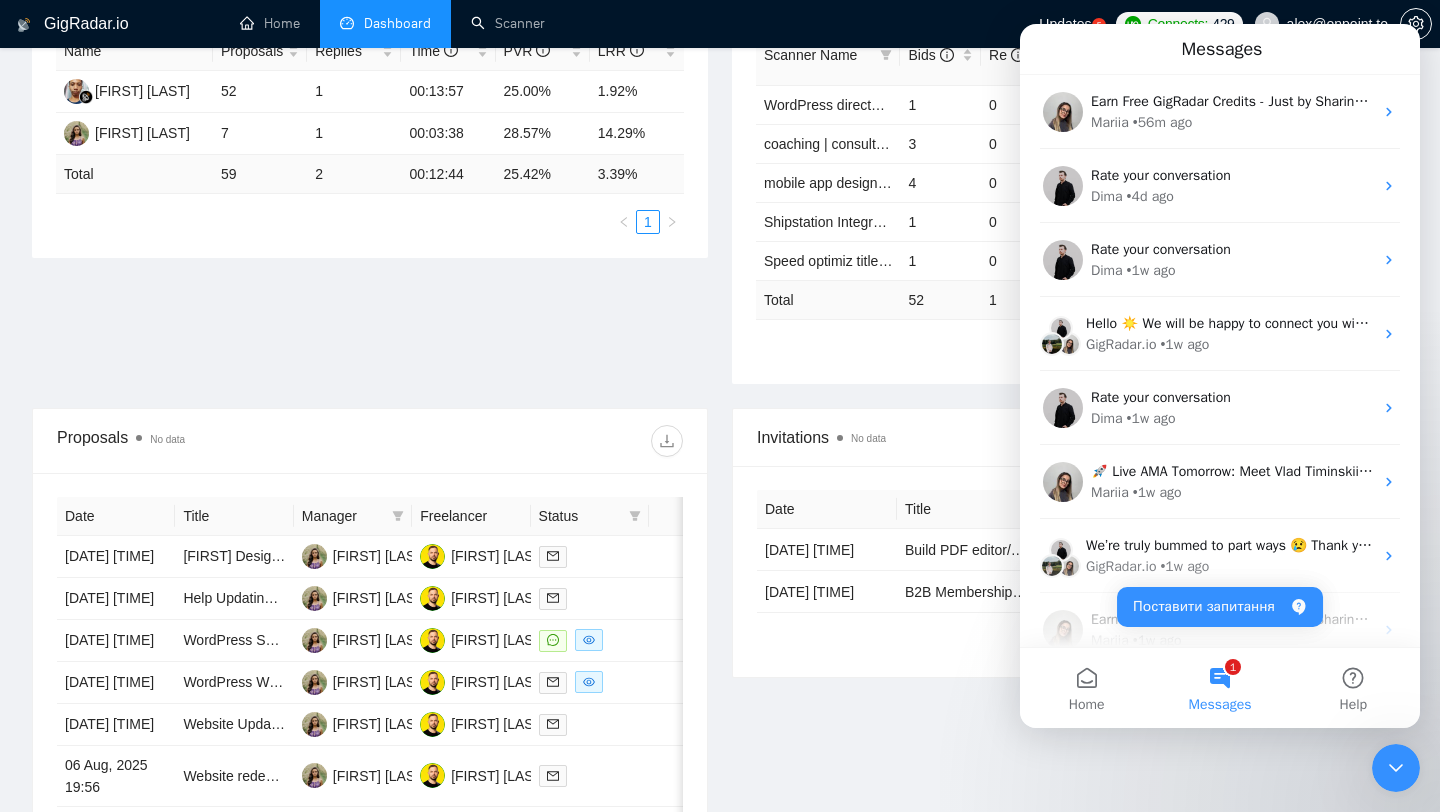 click at bounding box center (1396, 768) 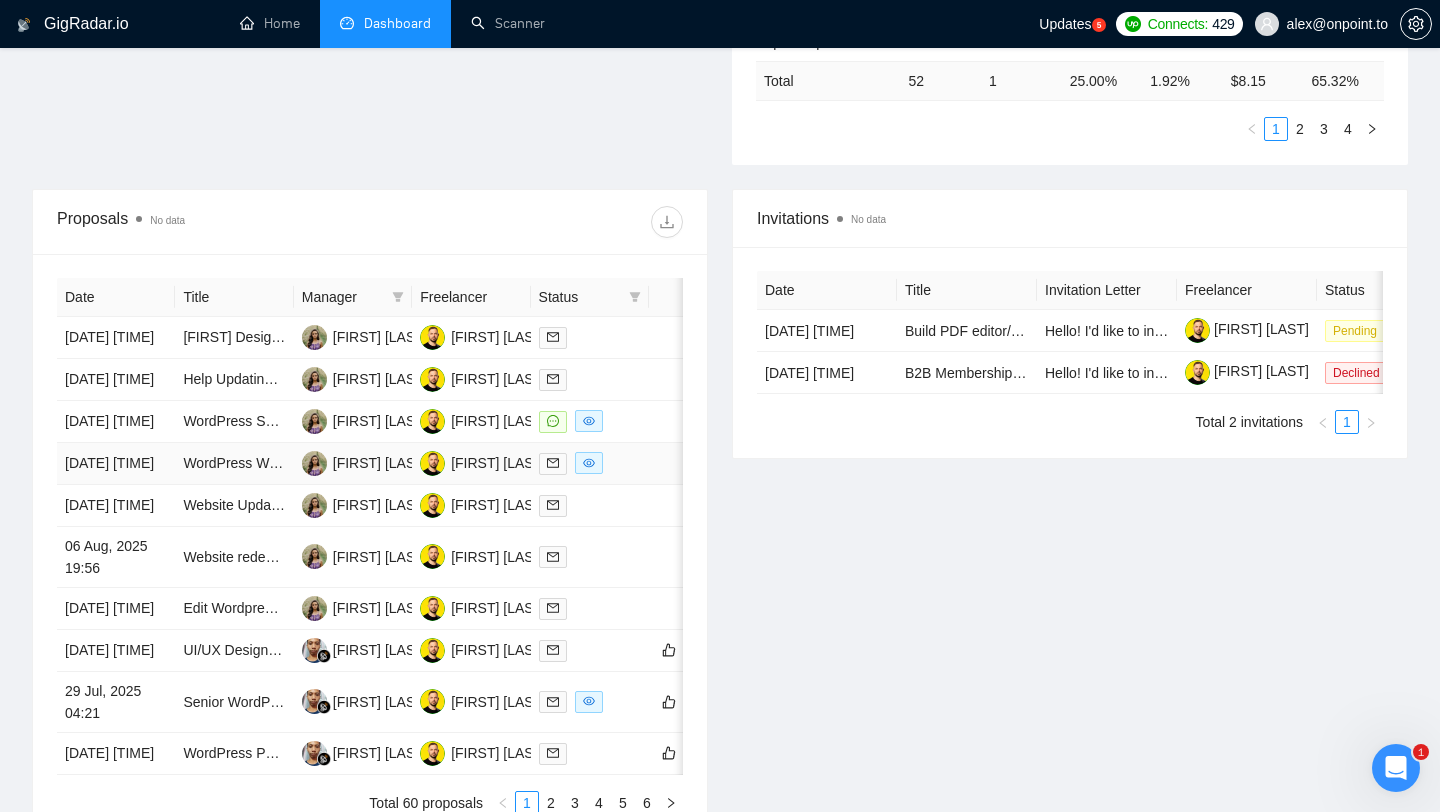 scroll, scrollTop: 0, scrollLeft: 0, axis: both 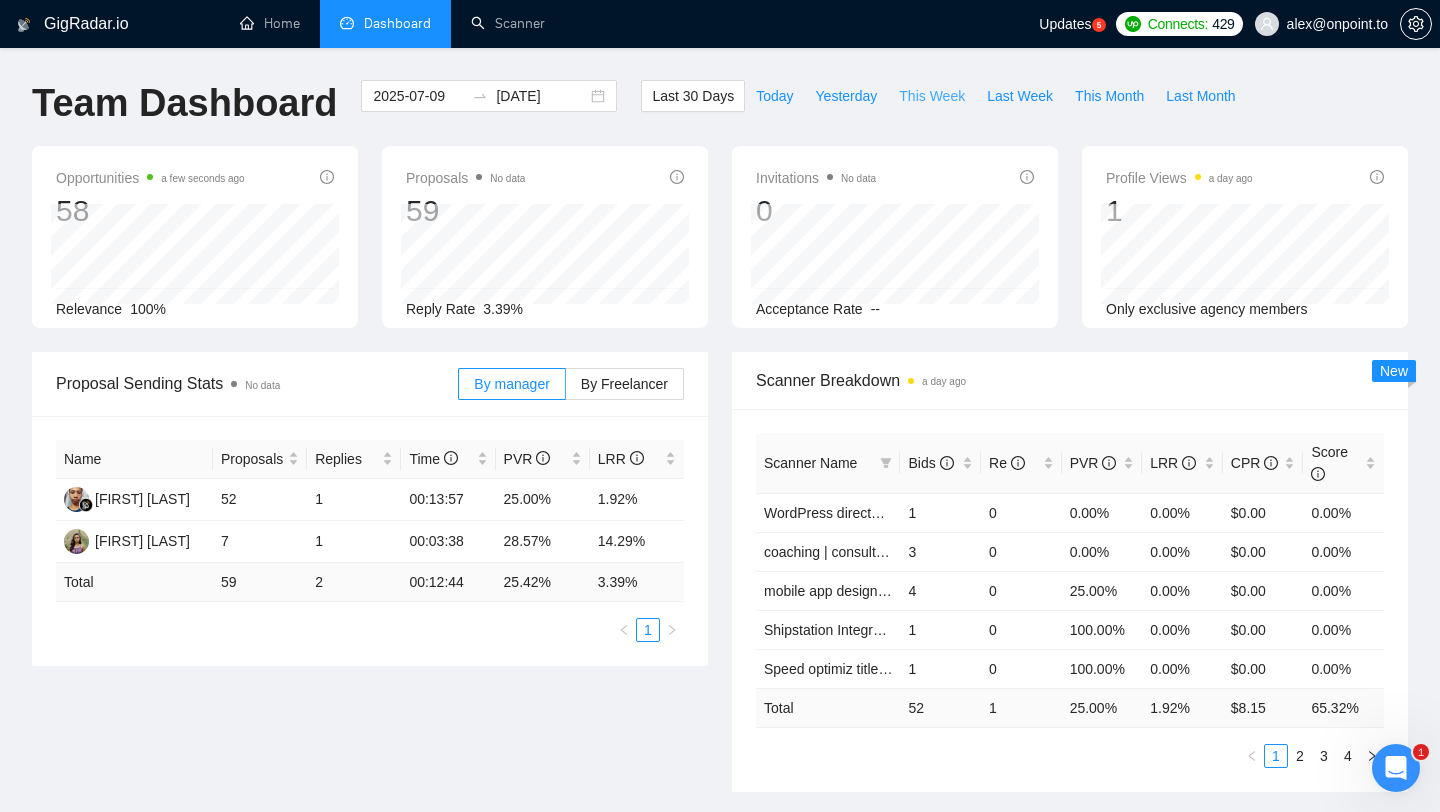 click on "This Week" at bounding box center (932, 96) 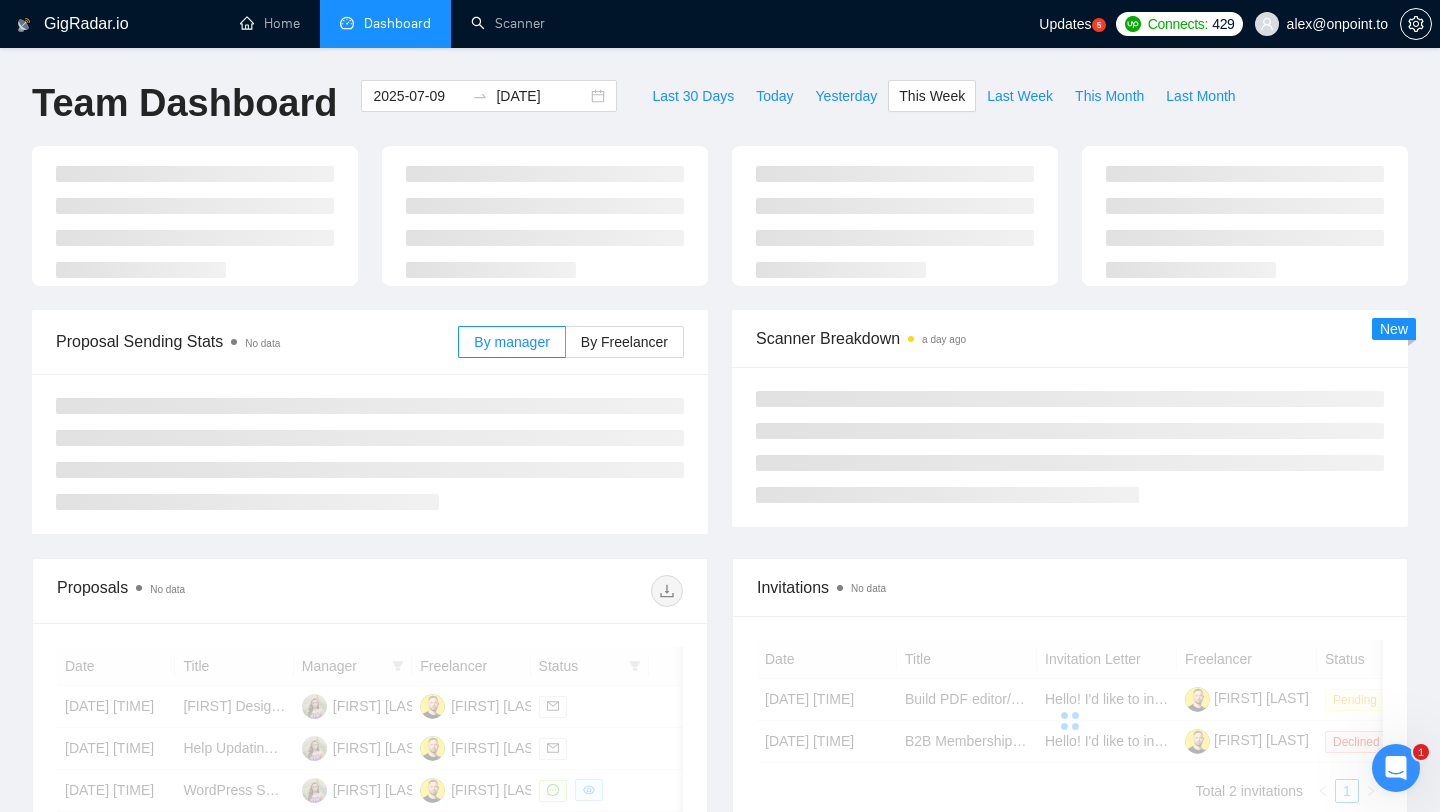 type on "2025-08-04" 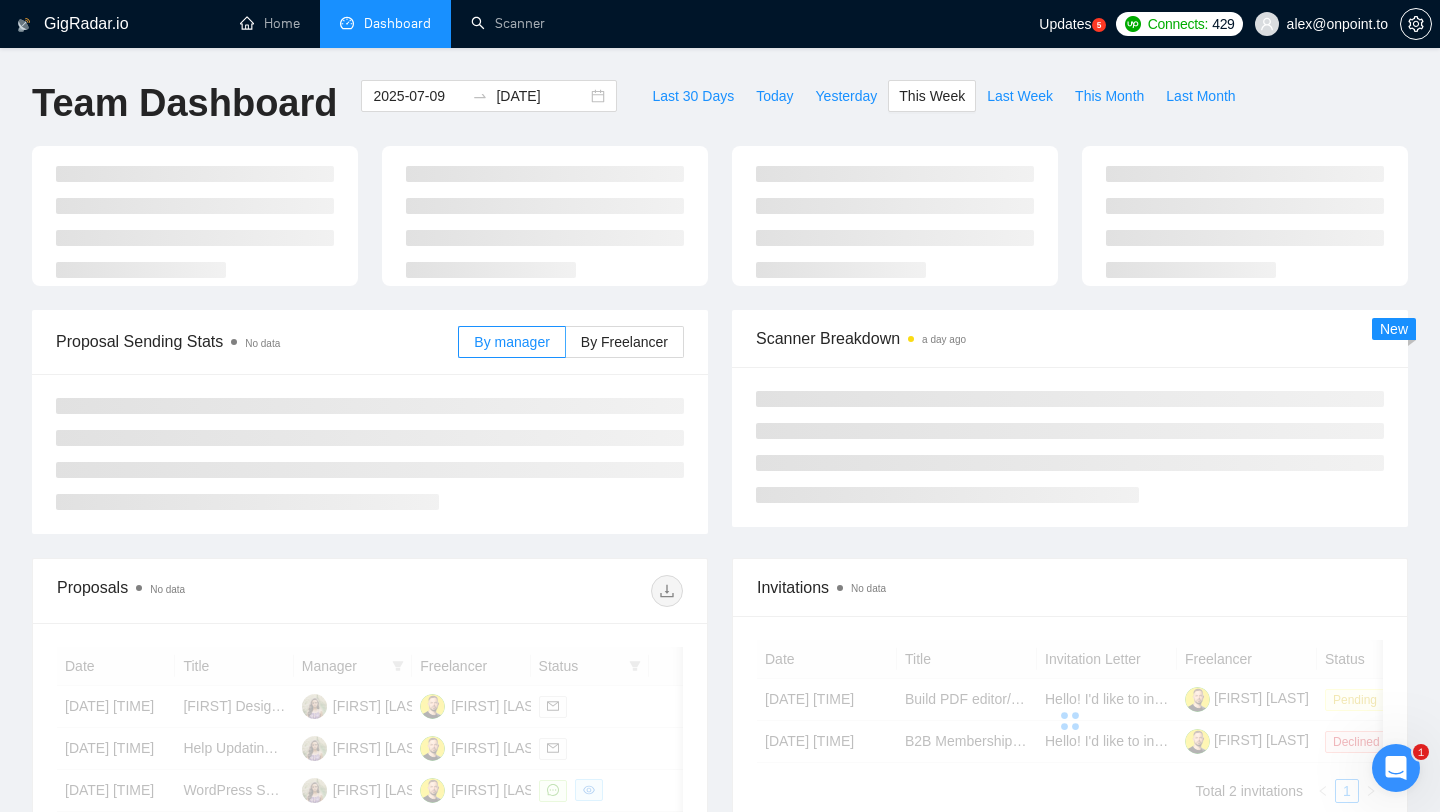type on "2025-08-10" 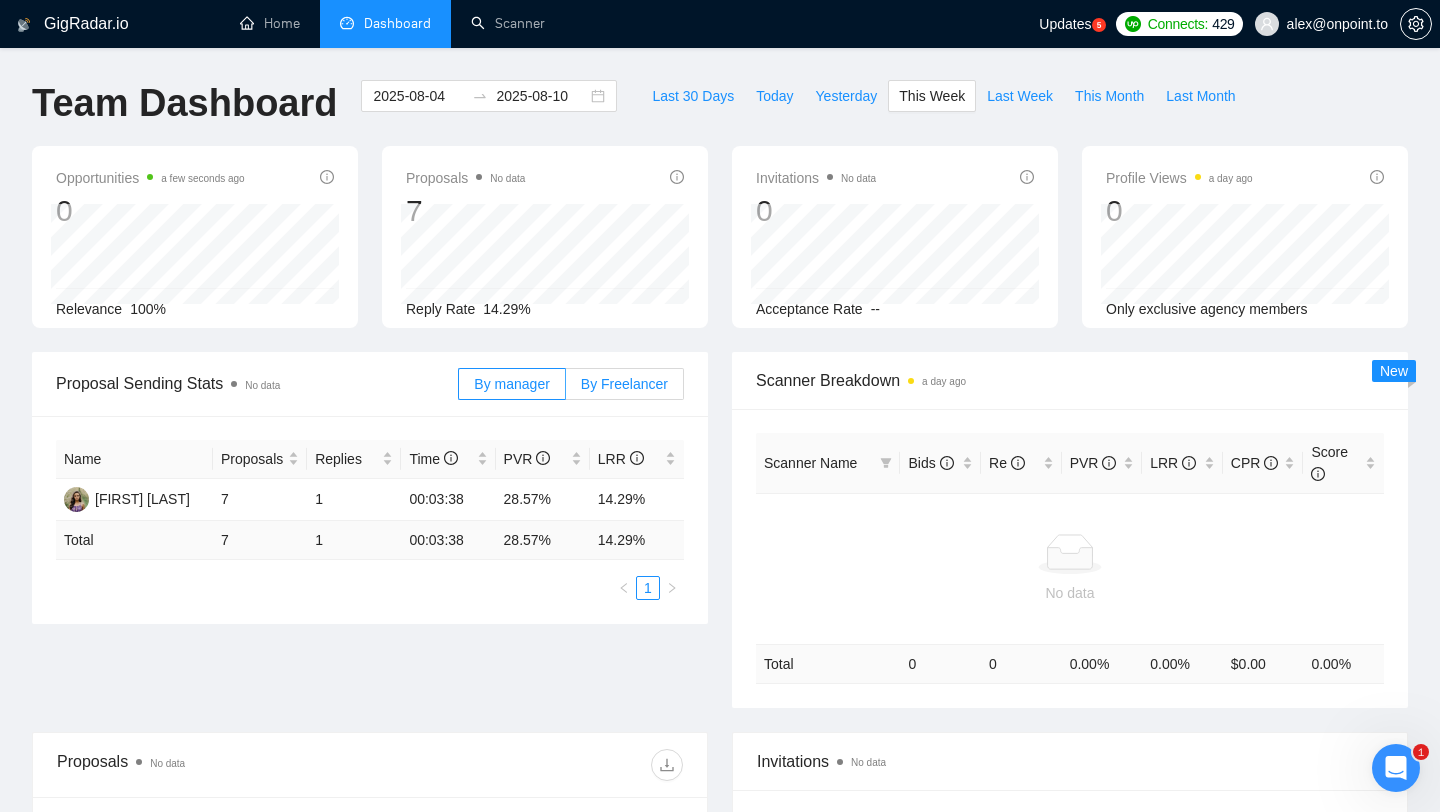click on "By Freelancer" at bounding box center (624, 384) 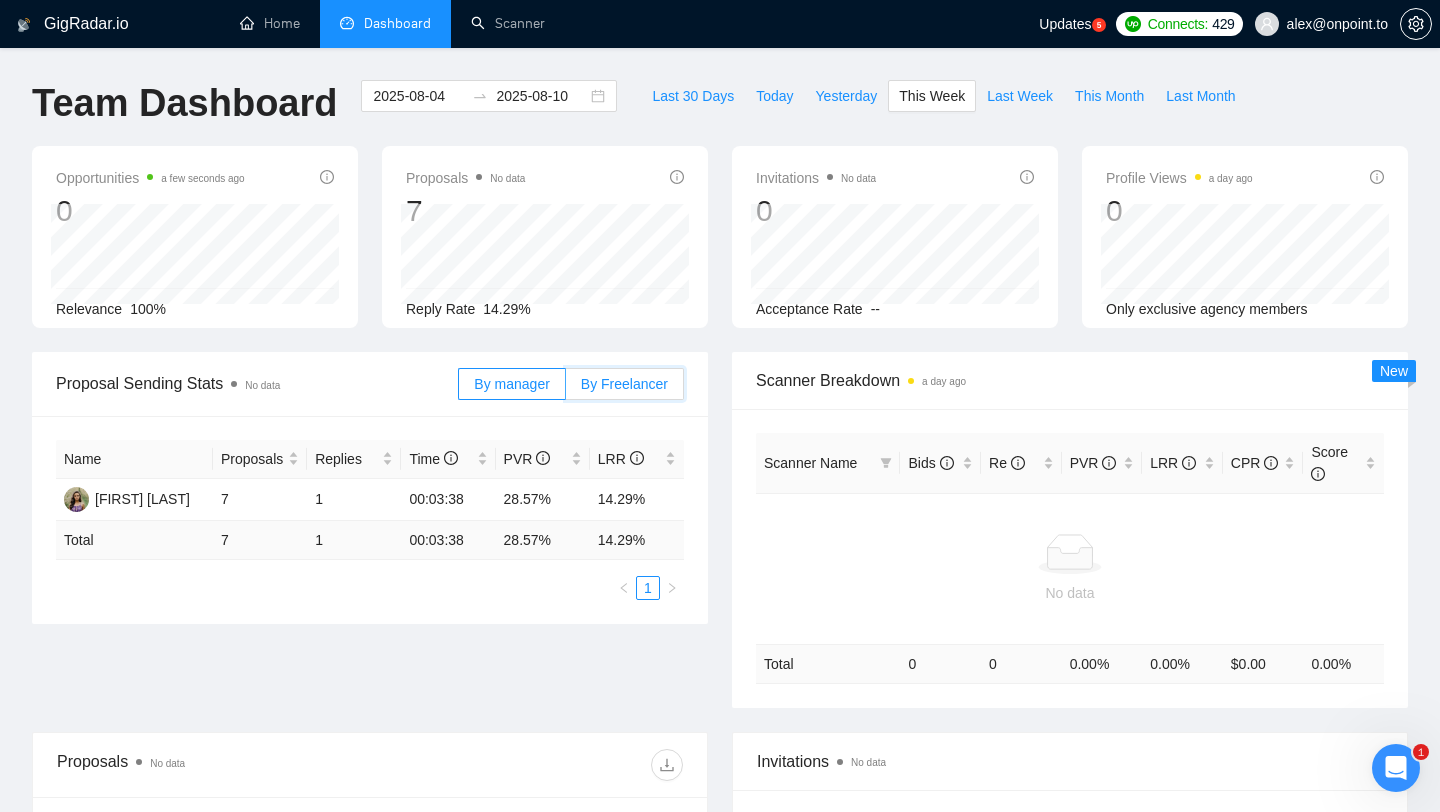 click on "By Freelancer" at bounding box center [566, 389] 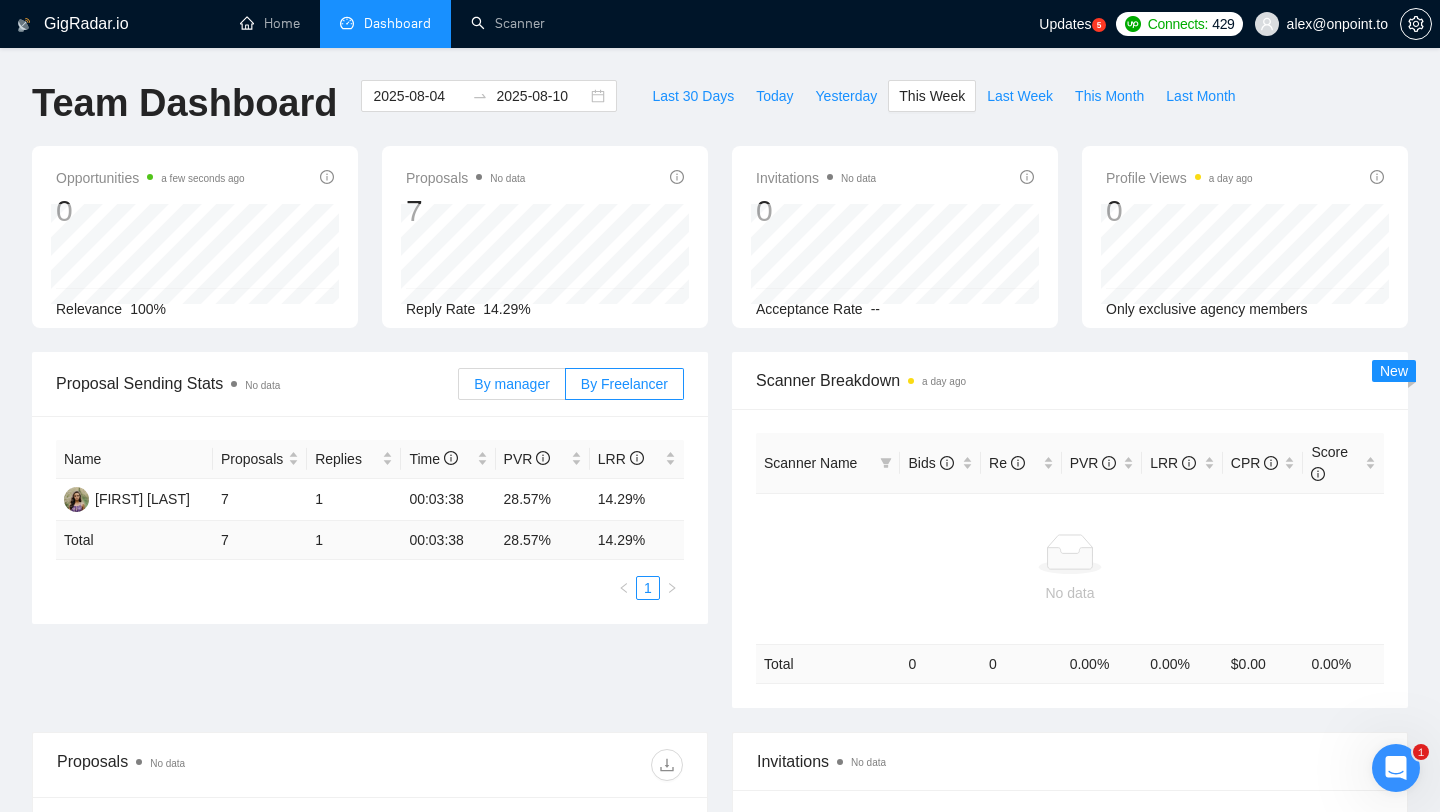 click on "By manager" at bounding box center [511, 384] 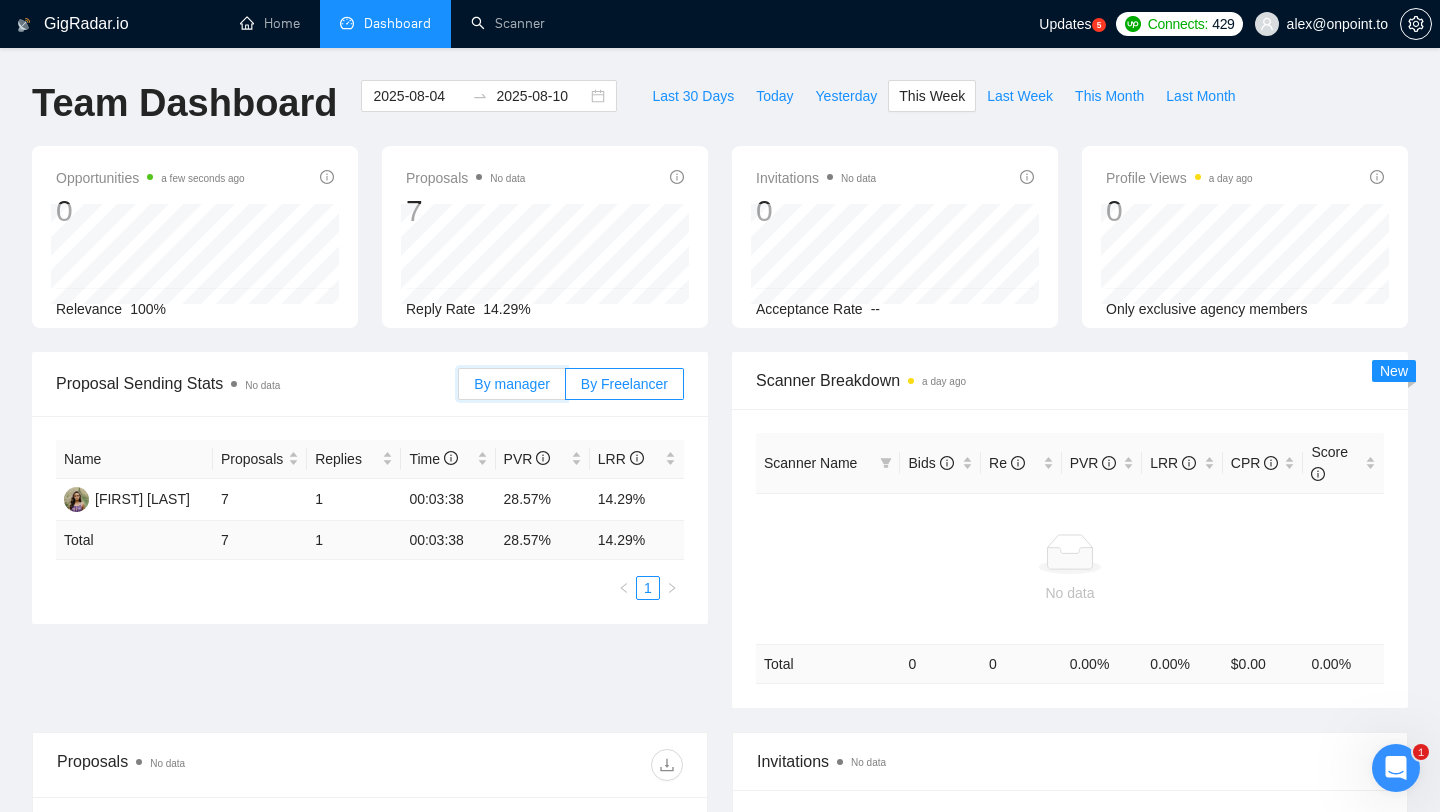 click on "By manager" at bounding box center [459, 389] 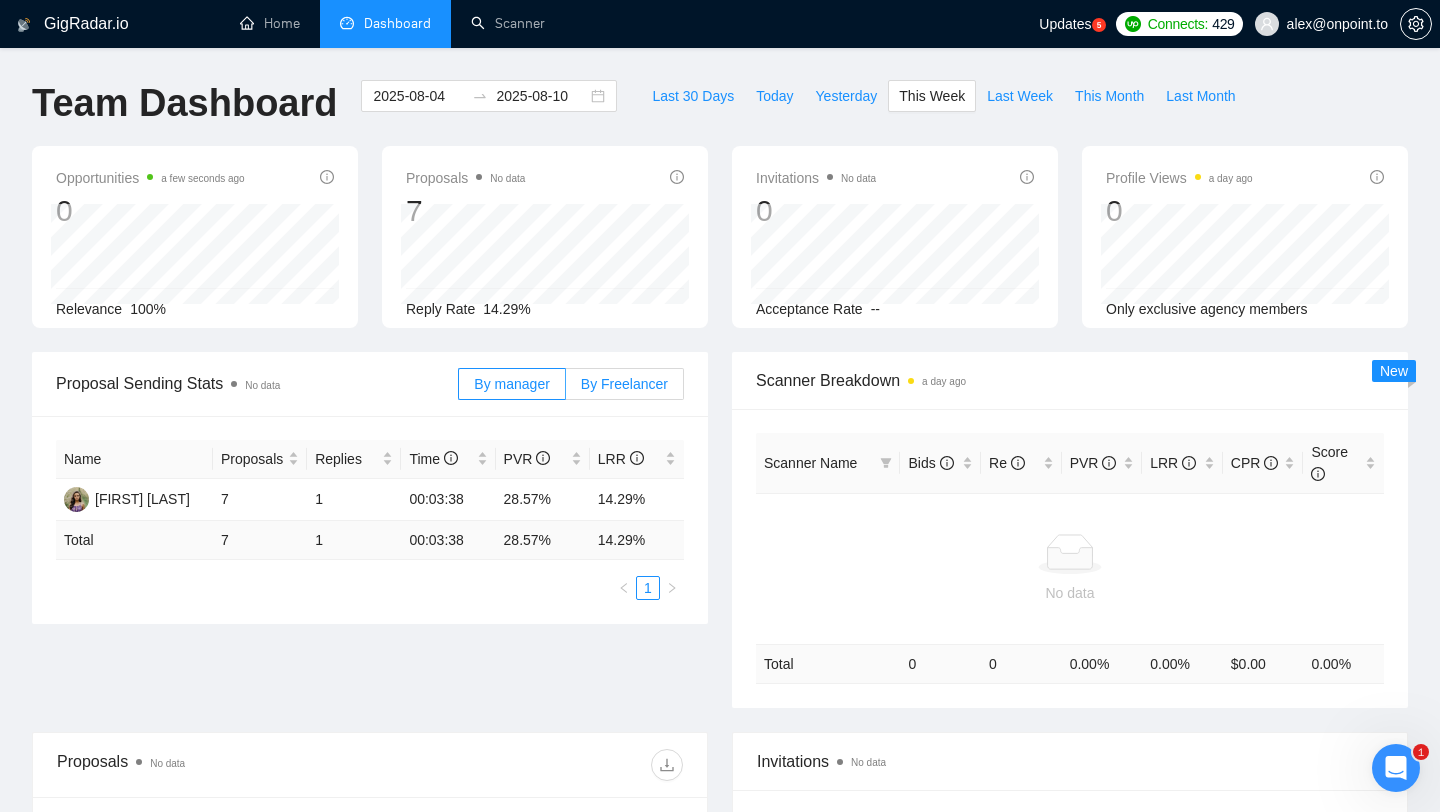 click on "By Freelancer" at bounding box center [624, 384] 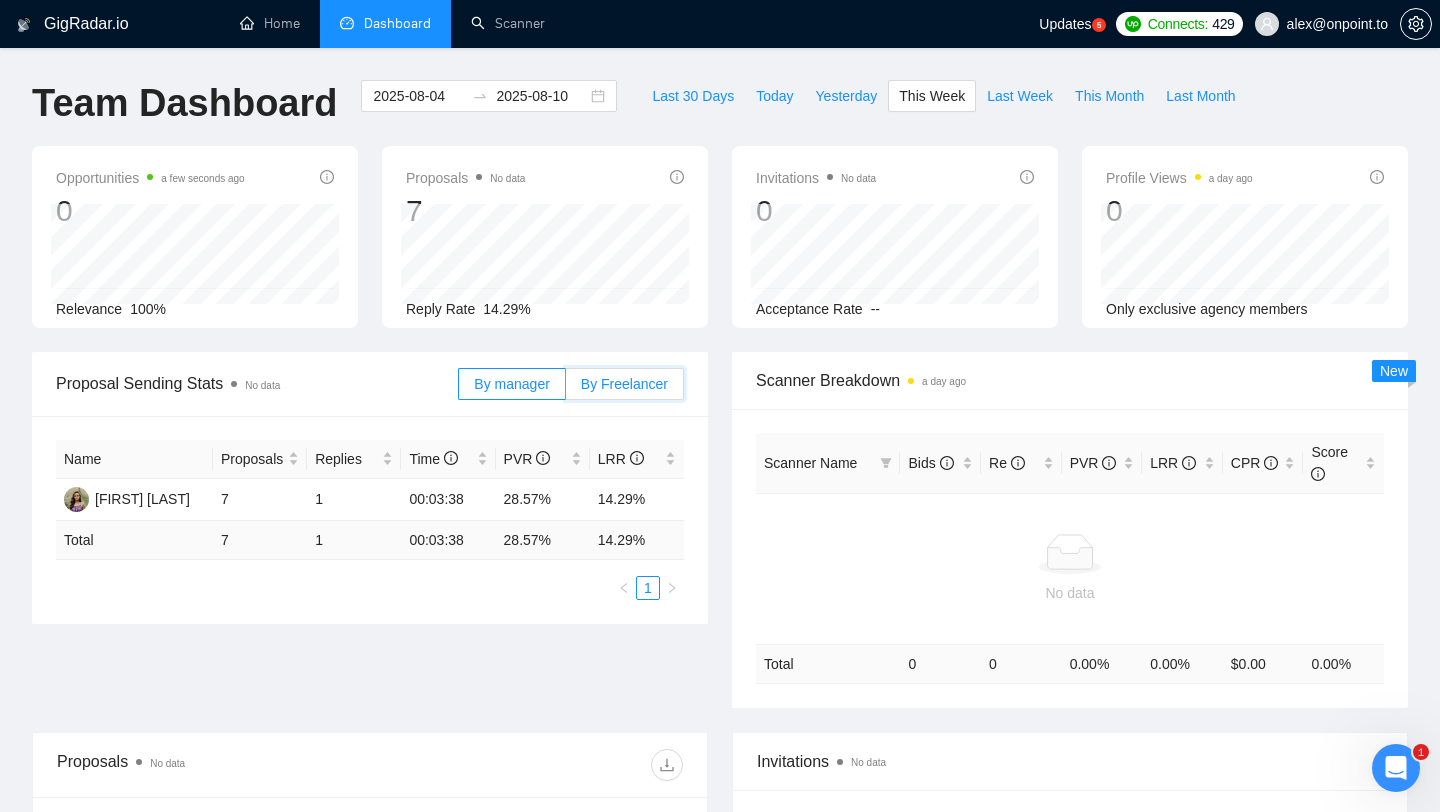 click on "By Freelancer" at bounding box center [566, 389] 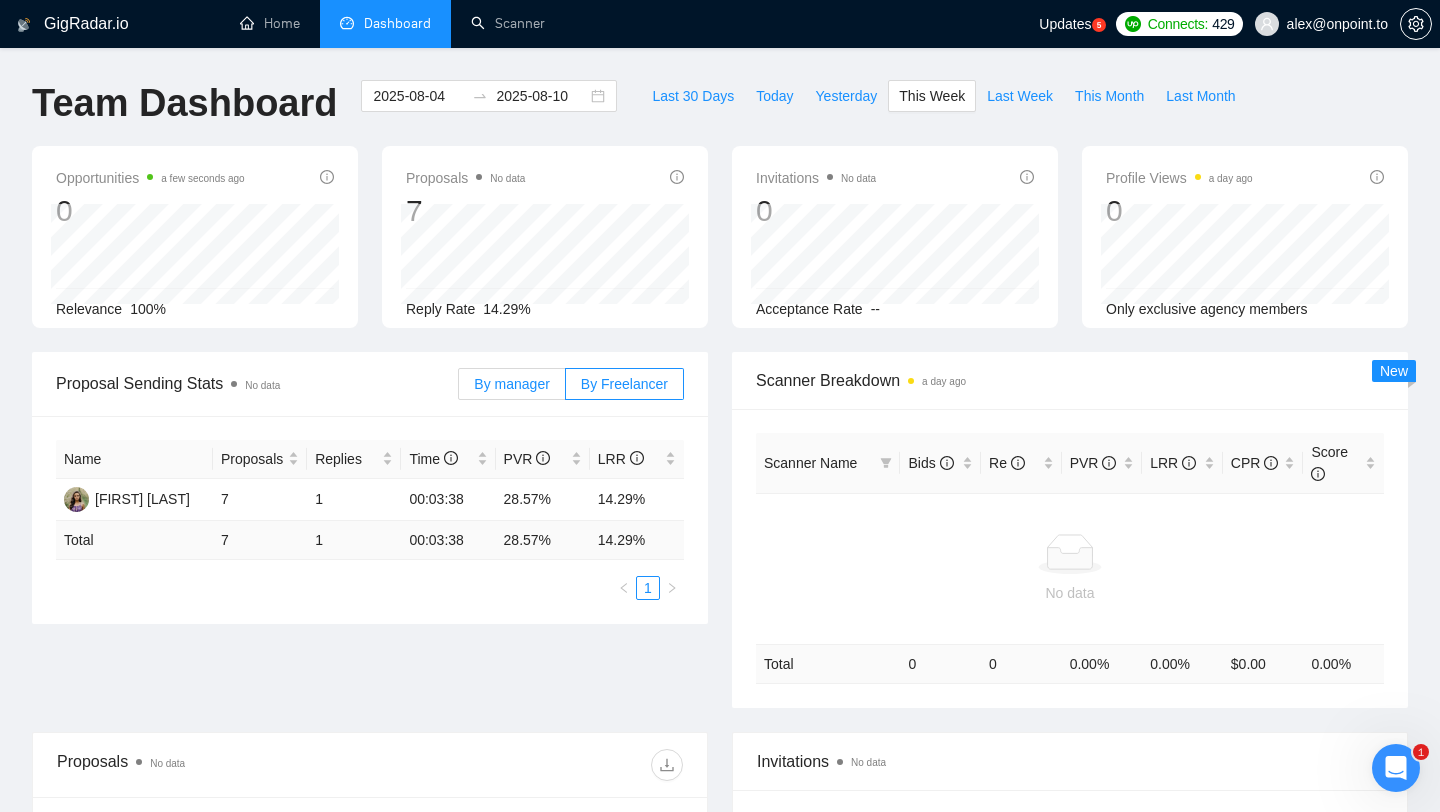 click on "By manager" at bounding box center (511, 384) 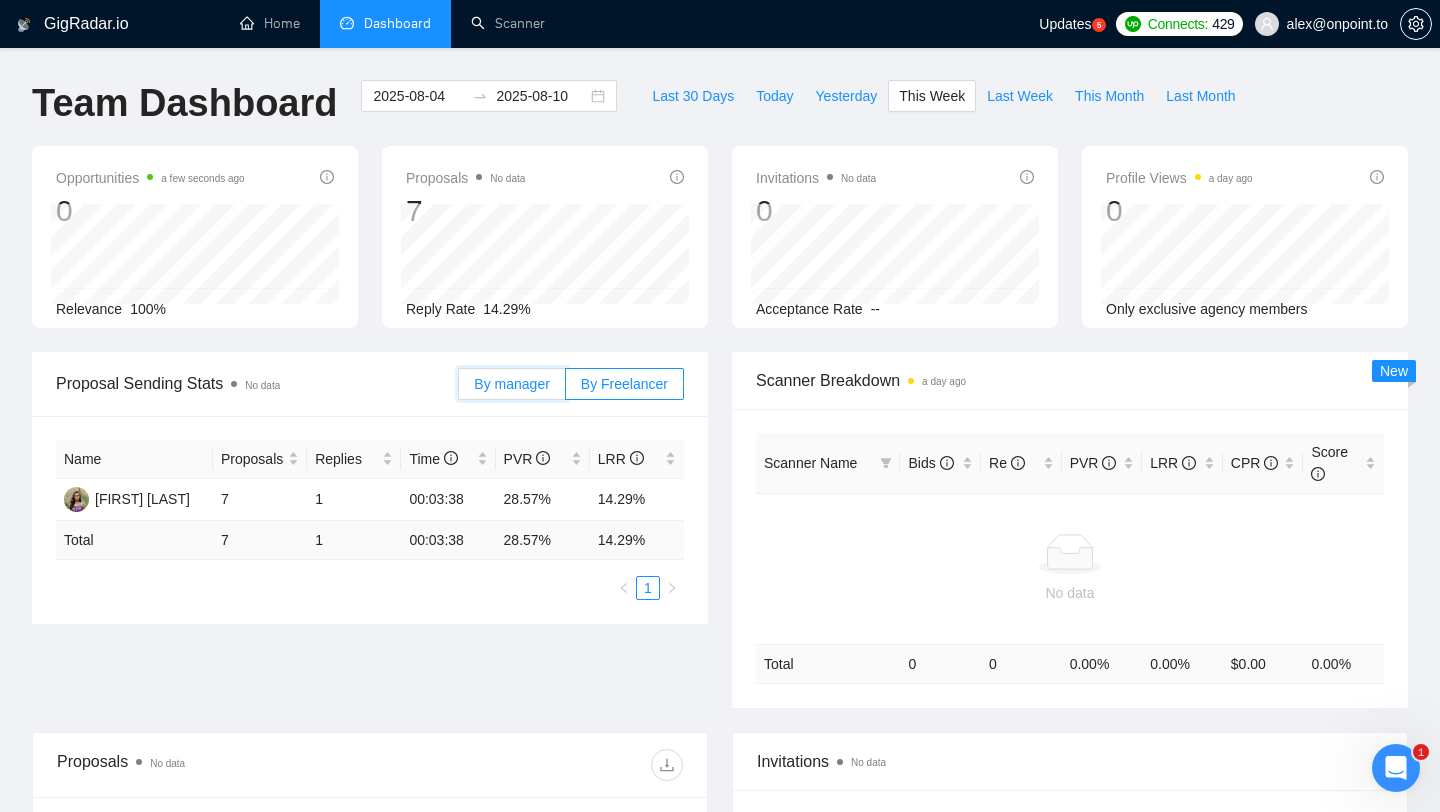 click on "By manager" at bounding box center (459, 389) 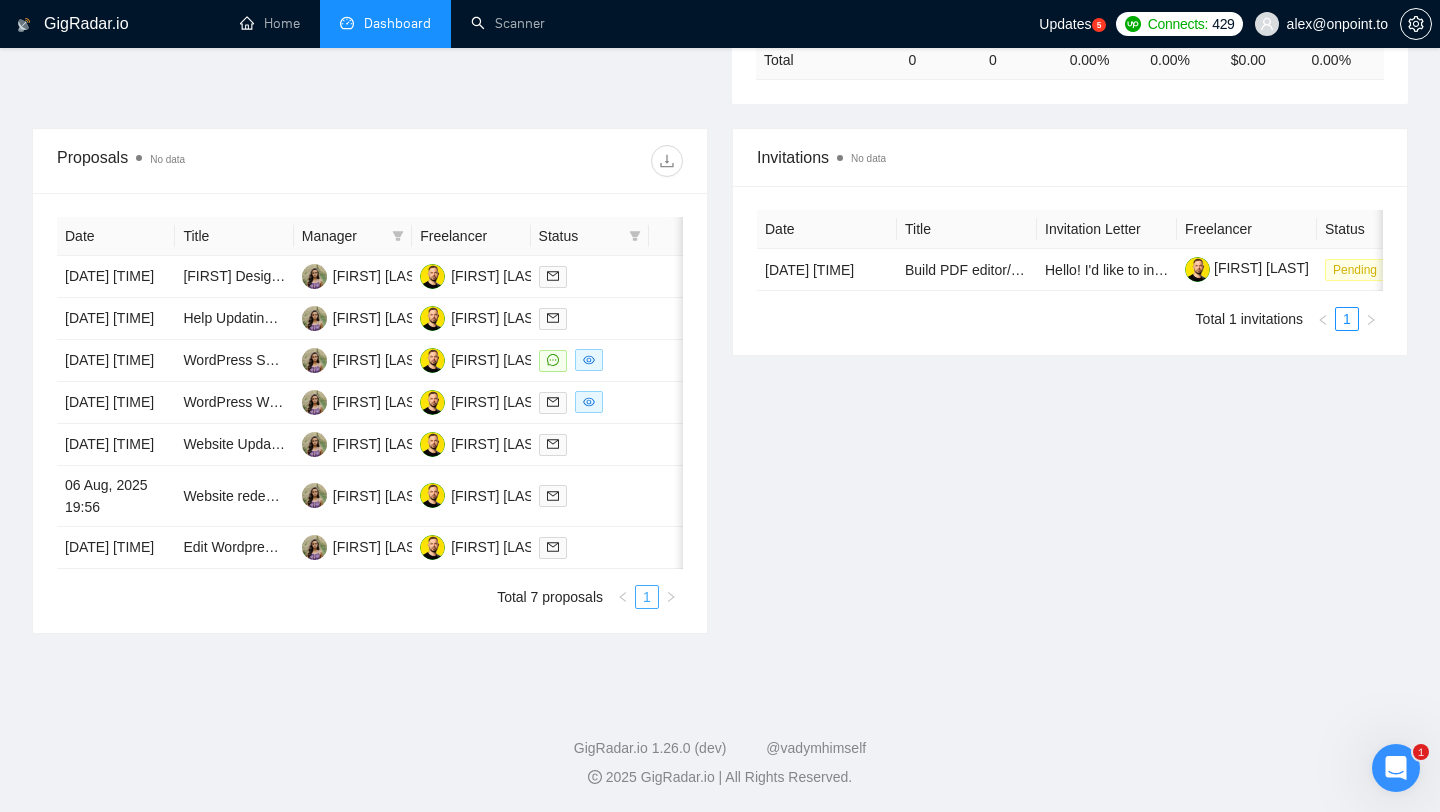 scroll, scrollTop: 0, scrollLeft: 0, axis: both 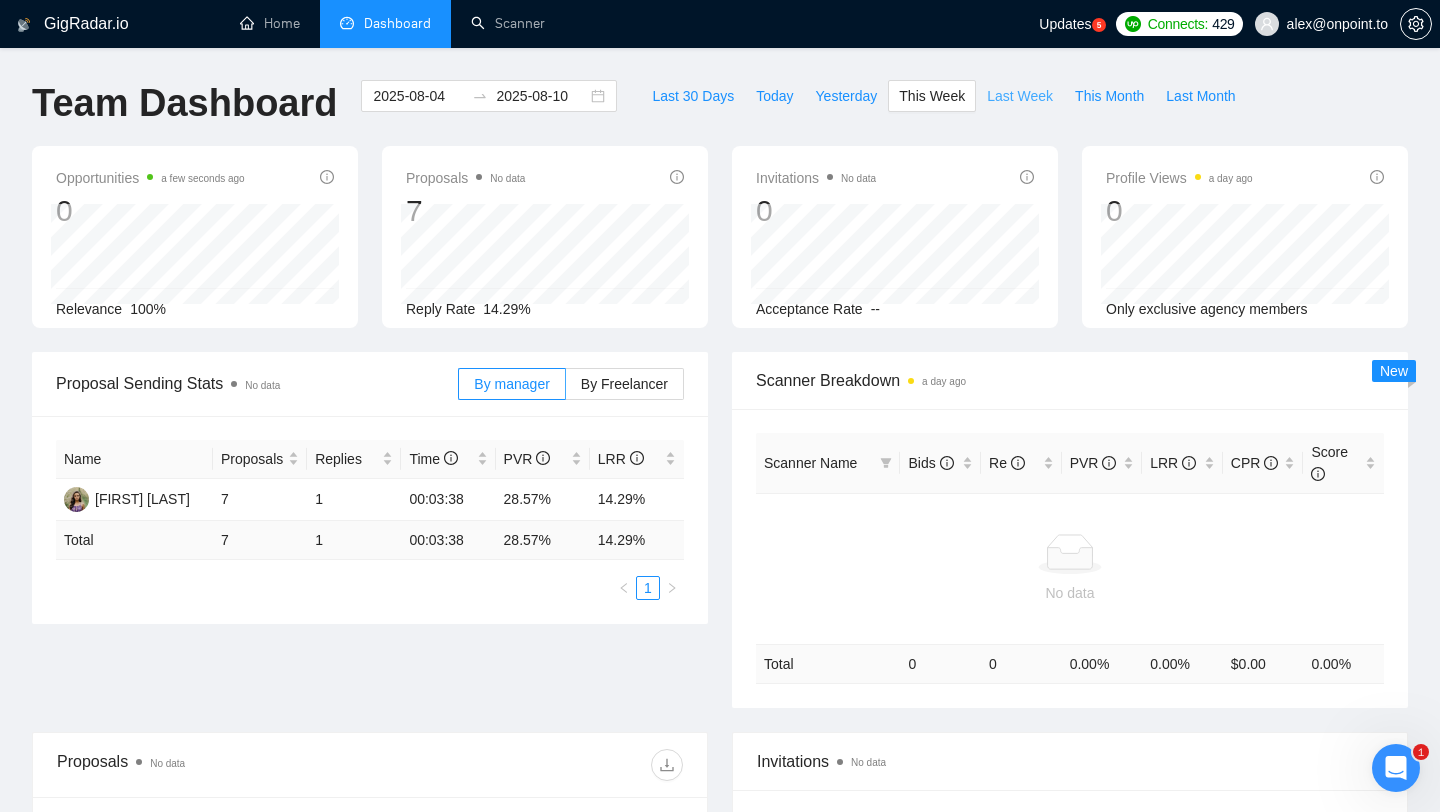 click on "Last Week" at bounding box center (1020, 96) 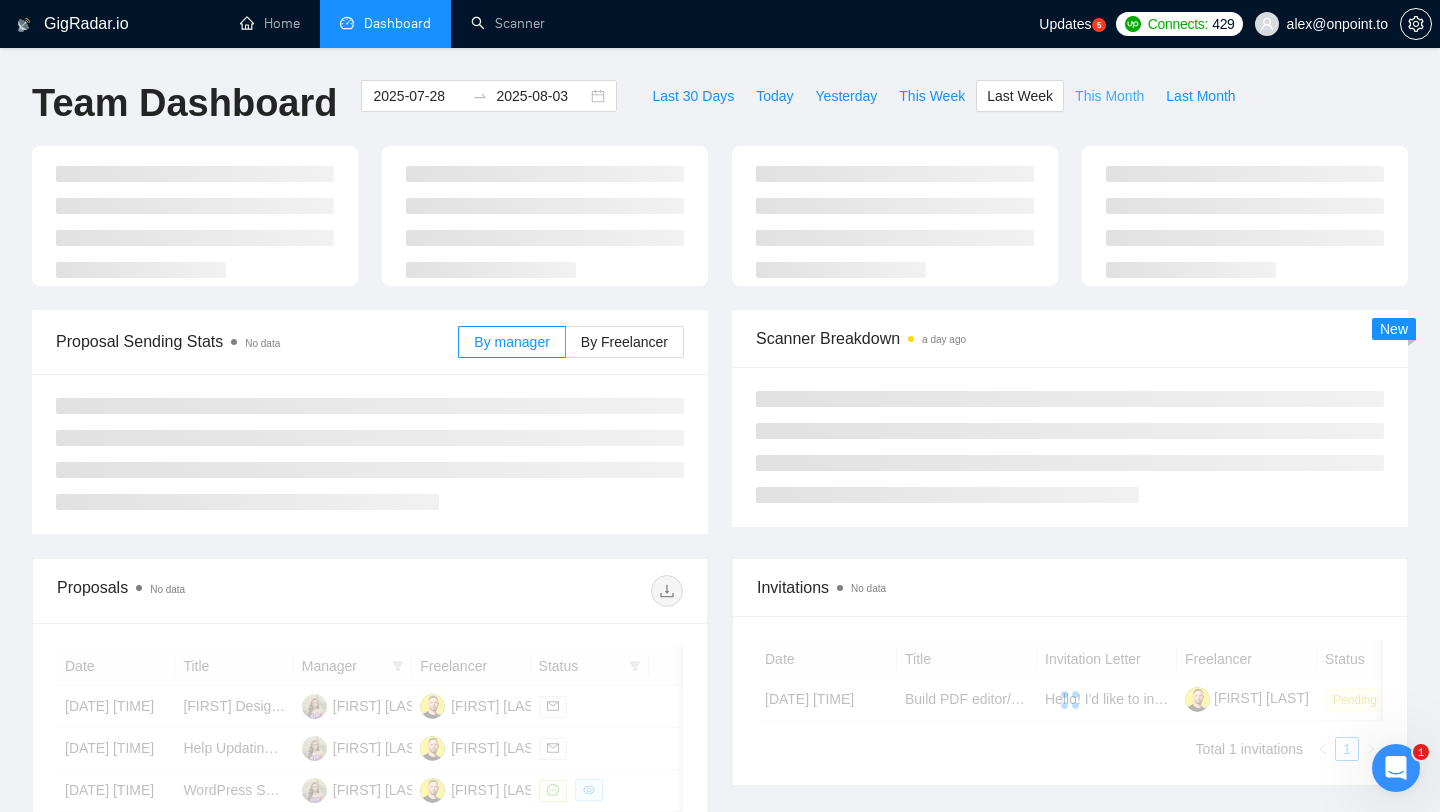 click on "This Month" at bounding box center [1109, 96] 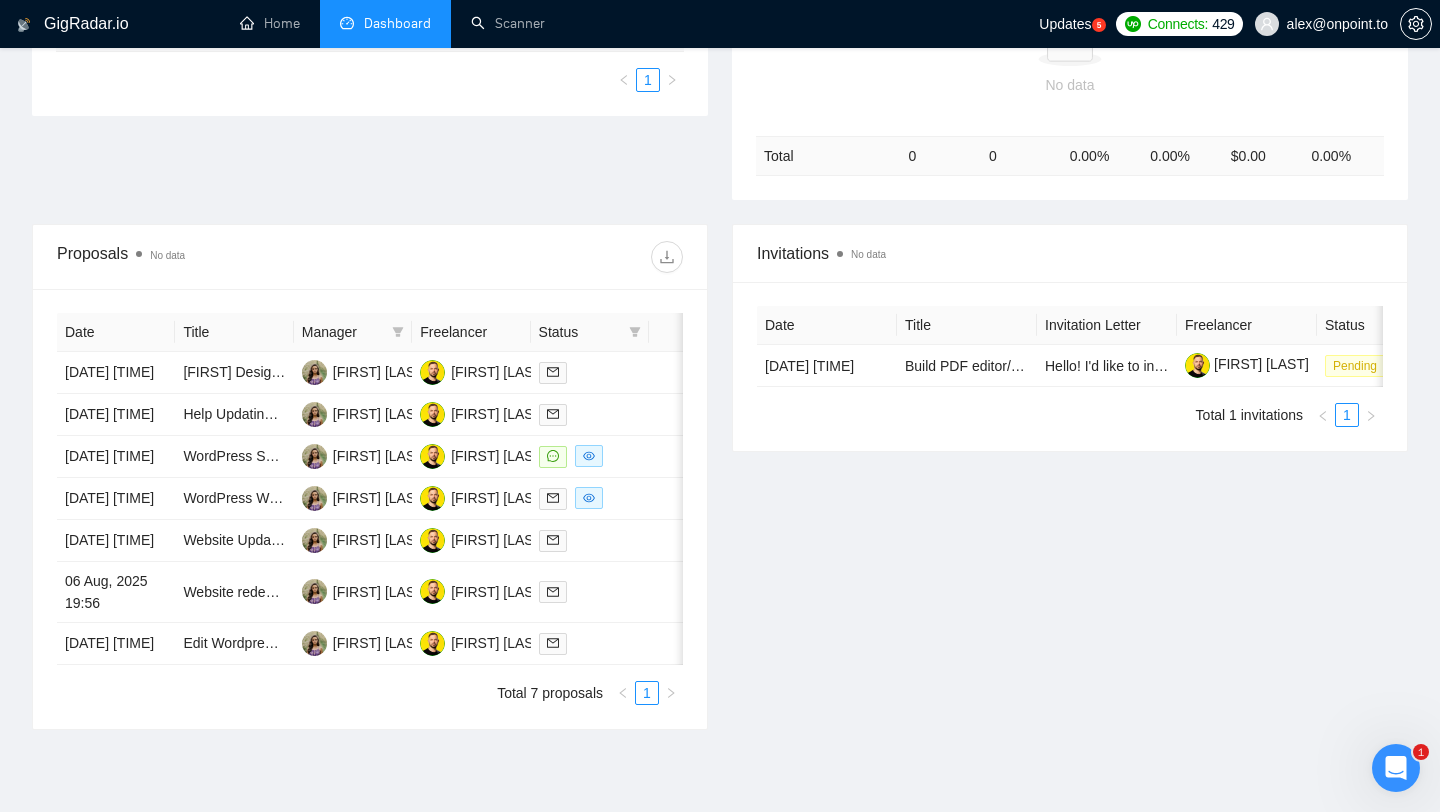 scroll, scrollTop: 497, scrollLeft: 0, axis: vertical 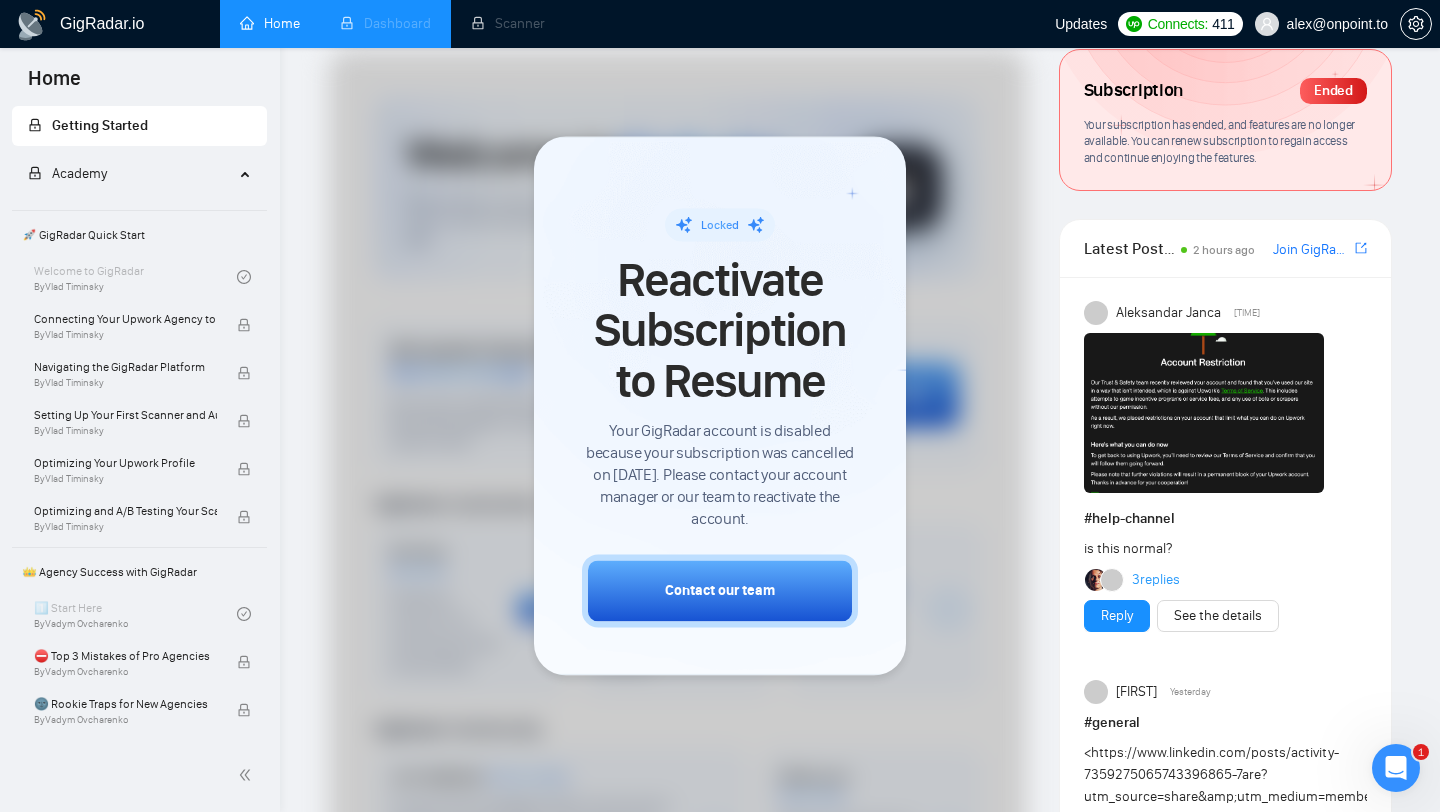 click on "Dashboard" at bounding box center [385, 24] 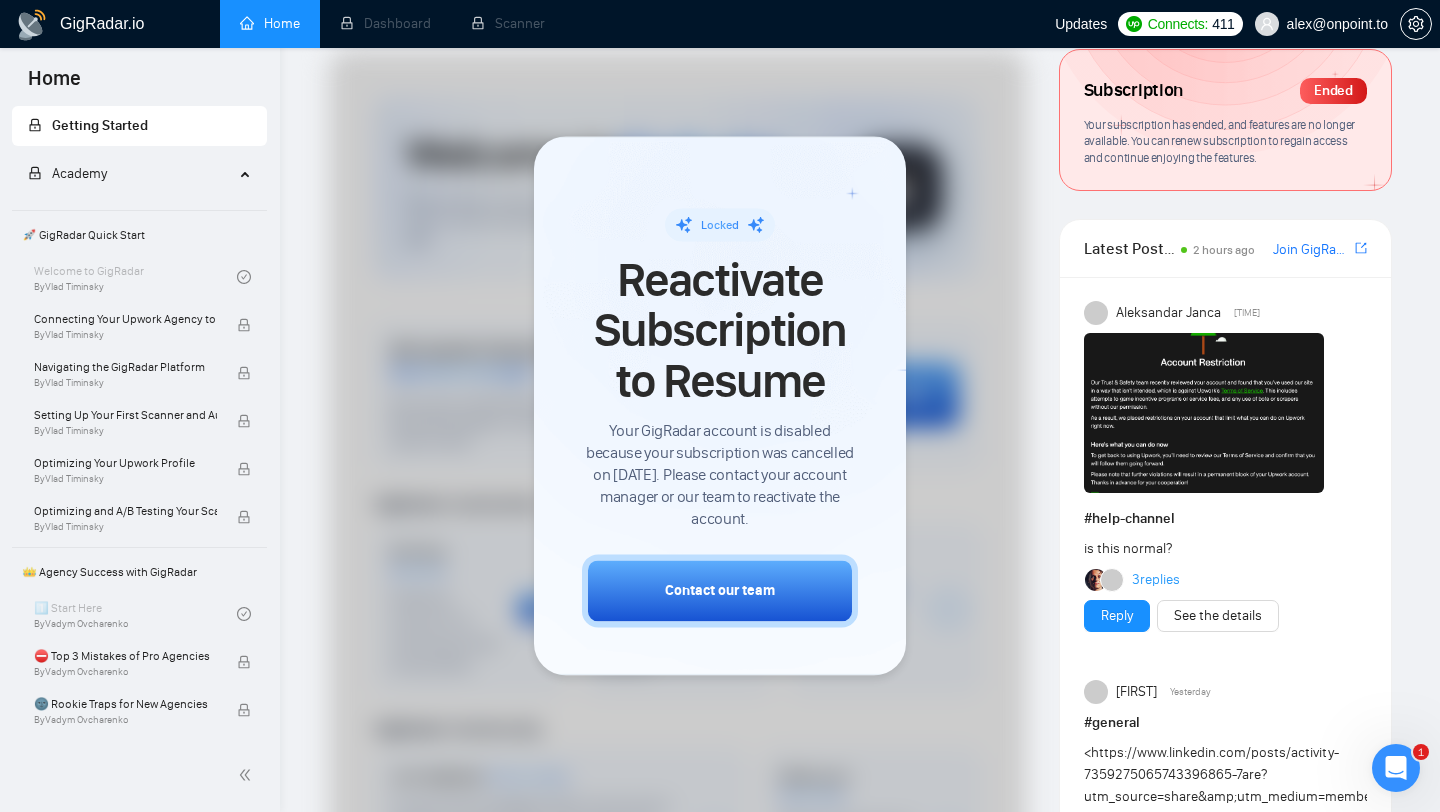 click on "Home" at bounding box center (270, 23) 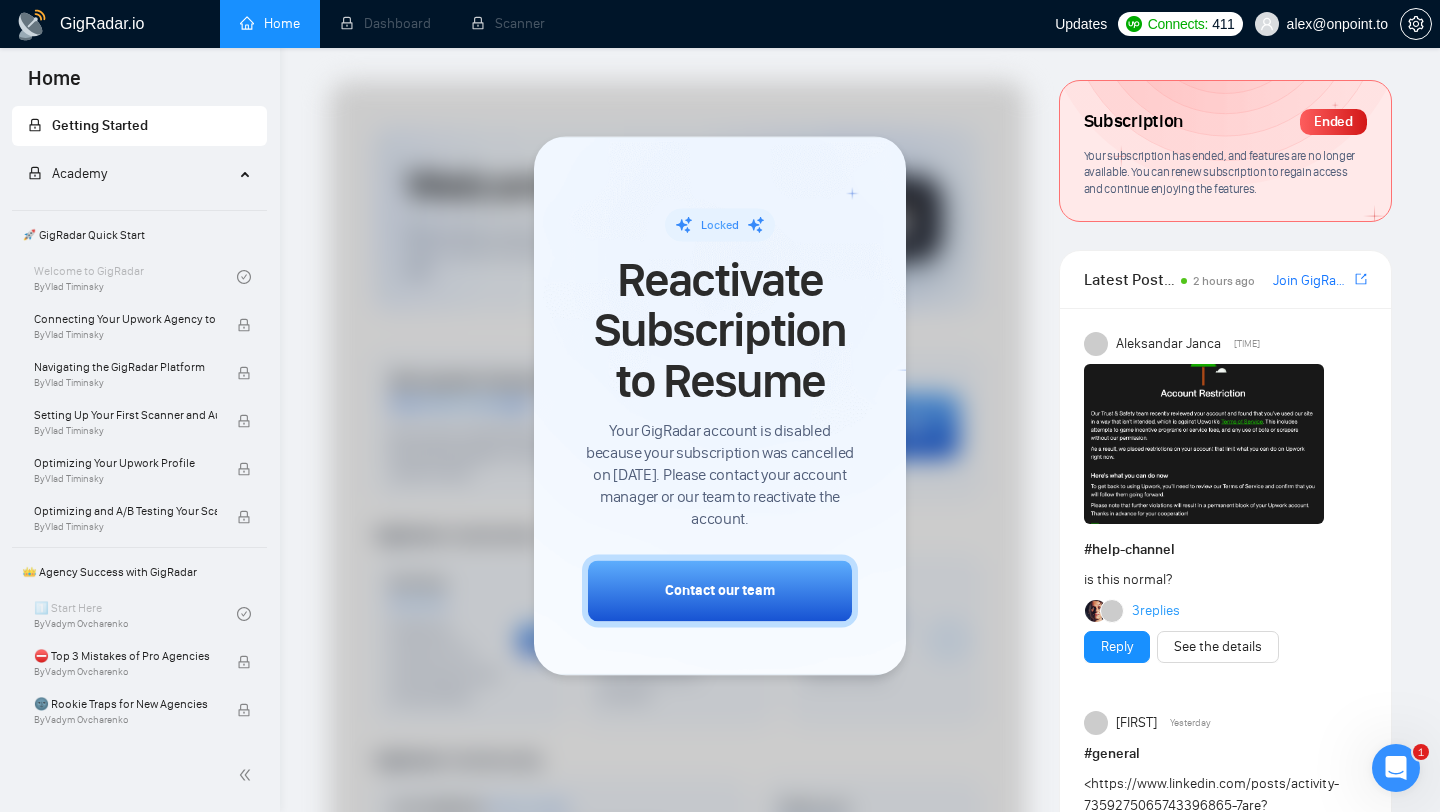 click 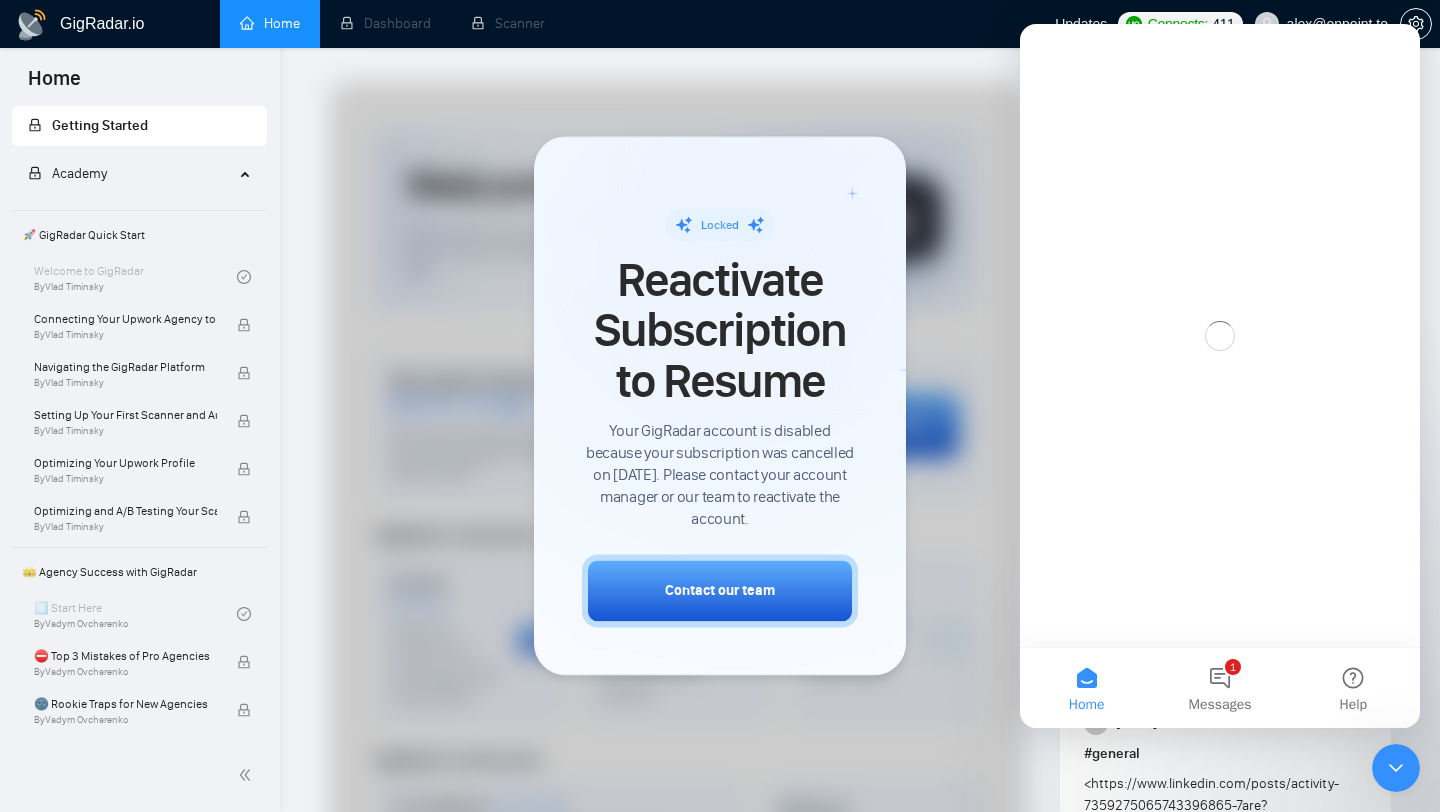scroll, scrollTop: 0, scrollLeft: 0, axis: both 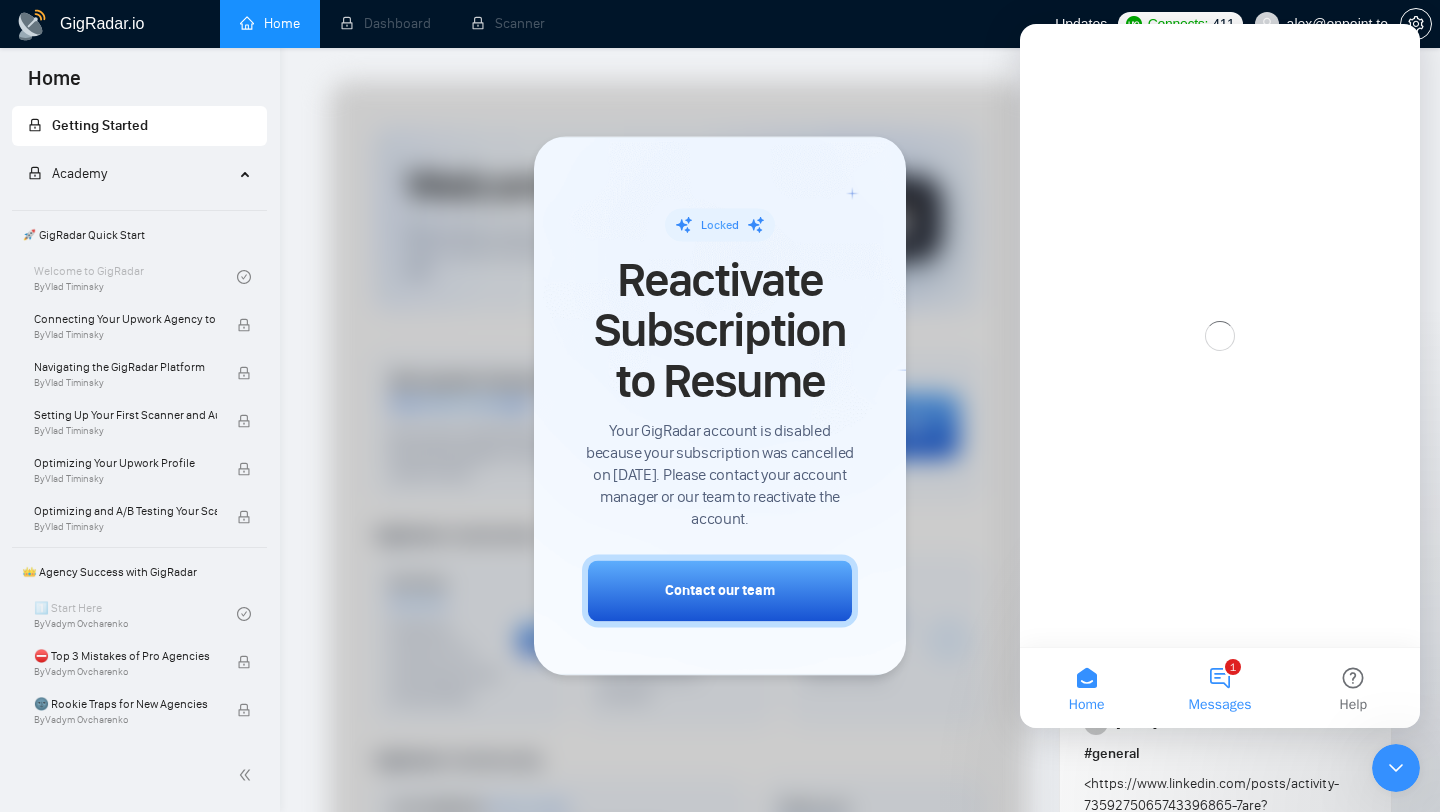 click on "1 Messages" at bounding box center [1219, 688] 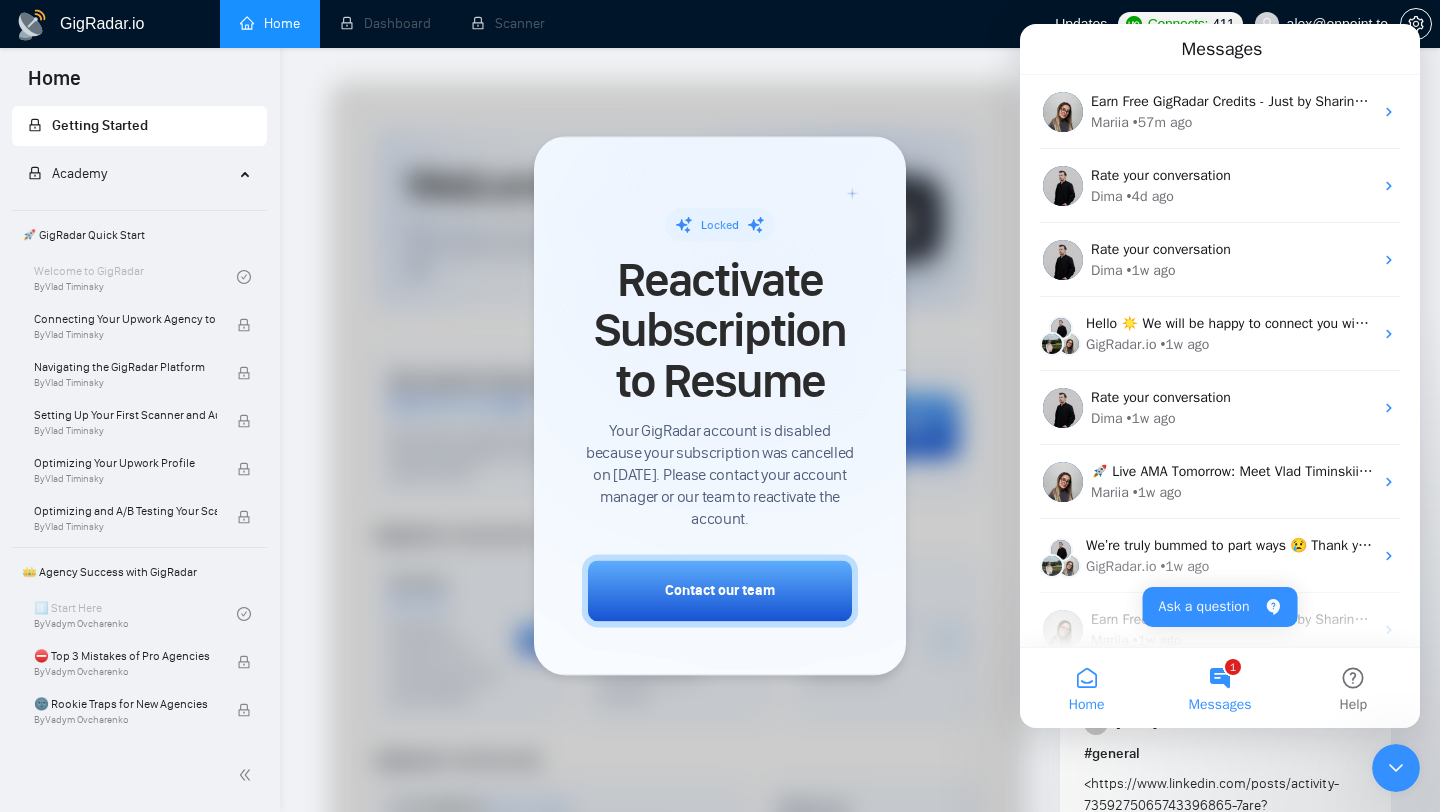 click on "Home" at bounding box center (1086, 688) 